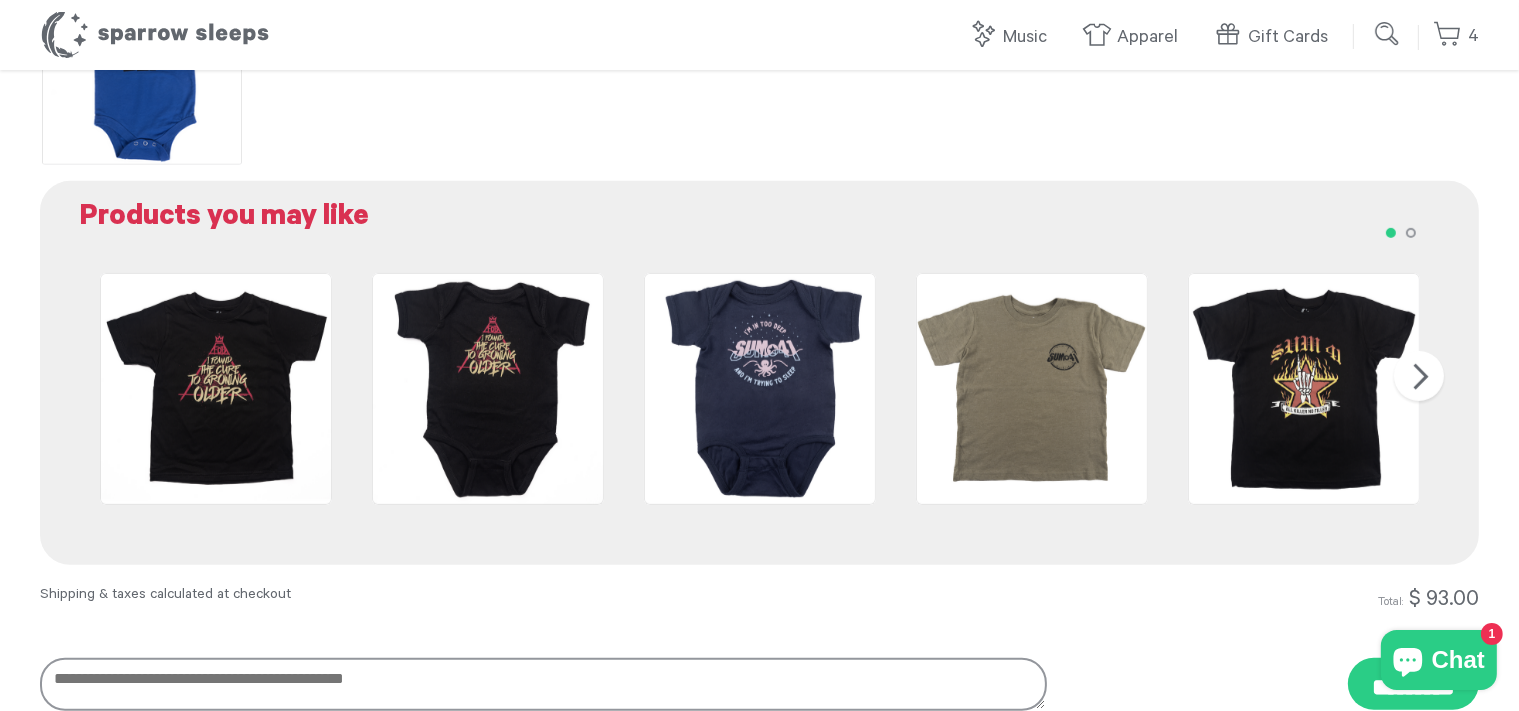 scroll, scrollTop: 0, scrollLeft: 0, axis: both 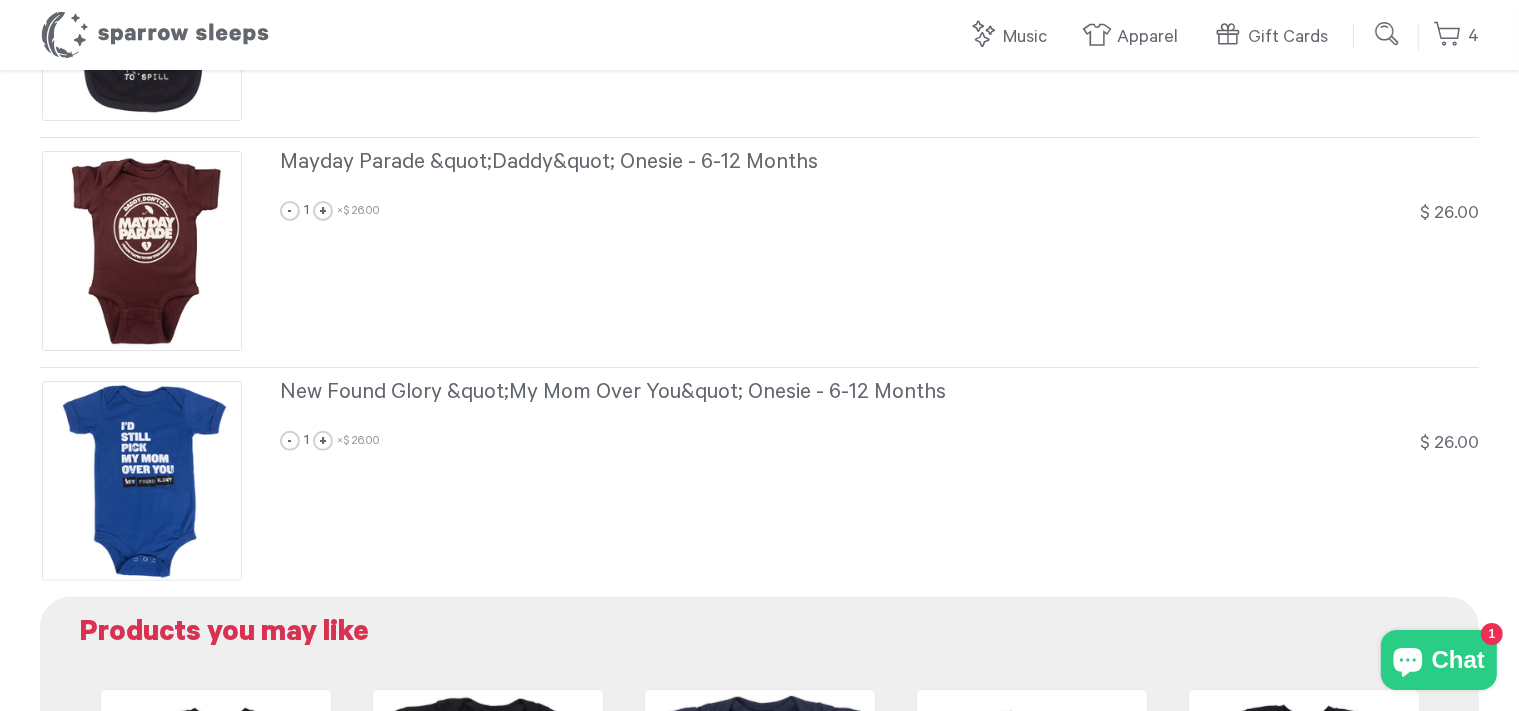 click on "Mayday Parade &quot;Daddy&quot; Onesie - 6-12 Months
-
1
+
×  $ 26.00
$ 26.00" at bounding box center (759, 252) 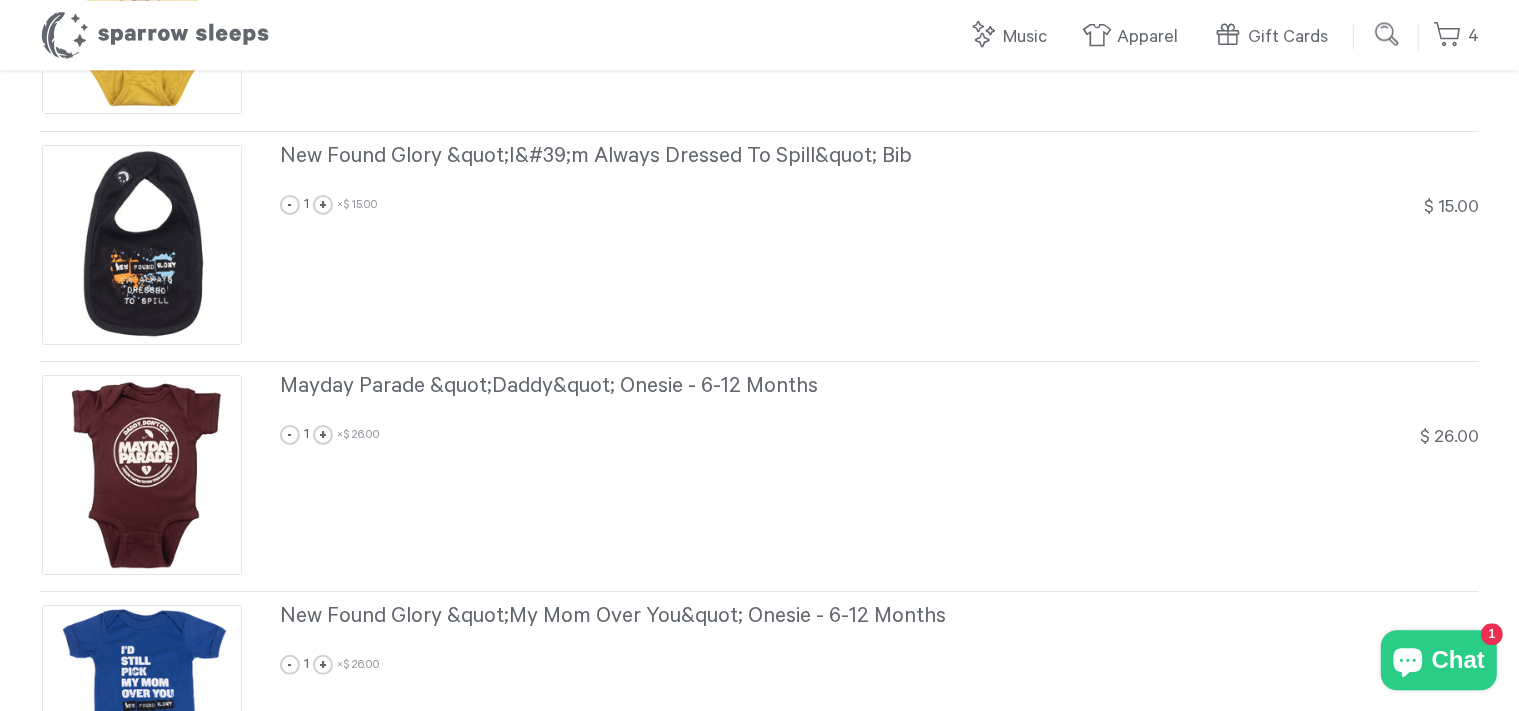 scroll, scrollTop: 316, scrollLeft: 0, axis: vertical 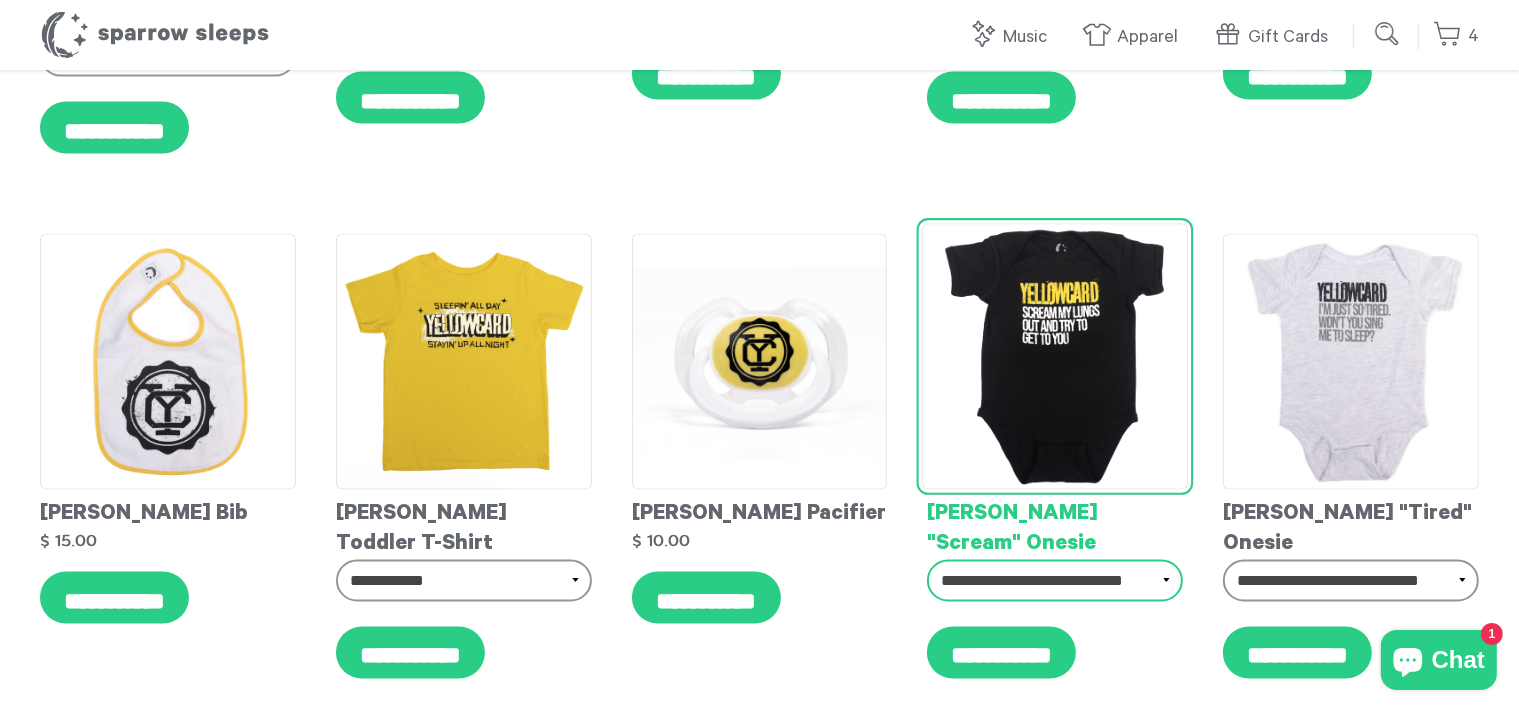 click on "**********" at bounding box center (1055, 581) 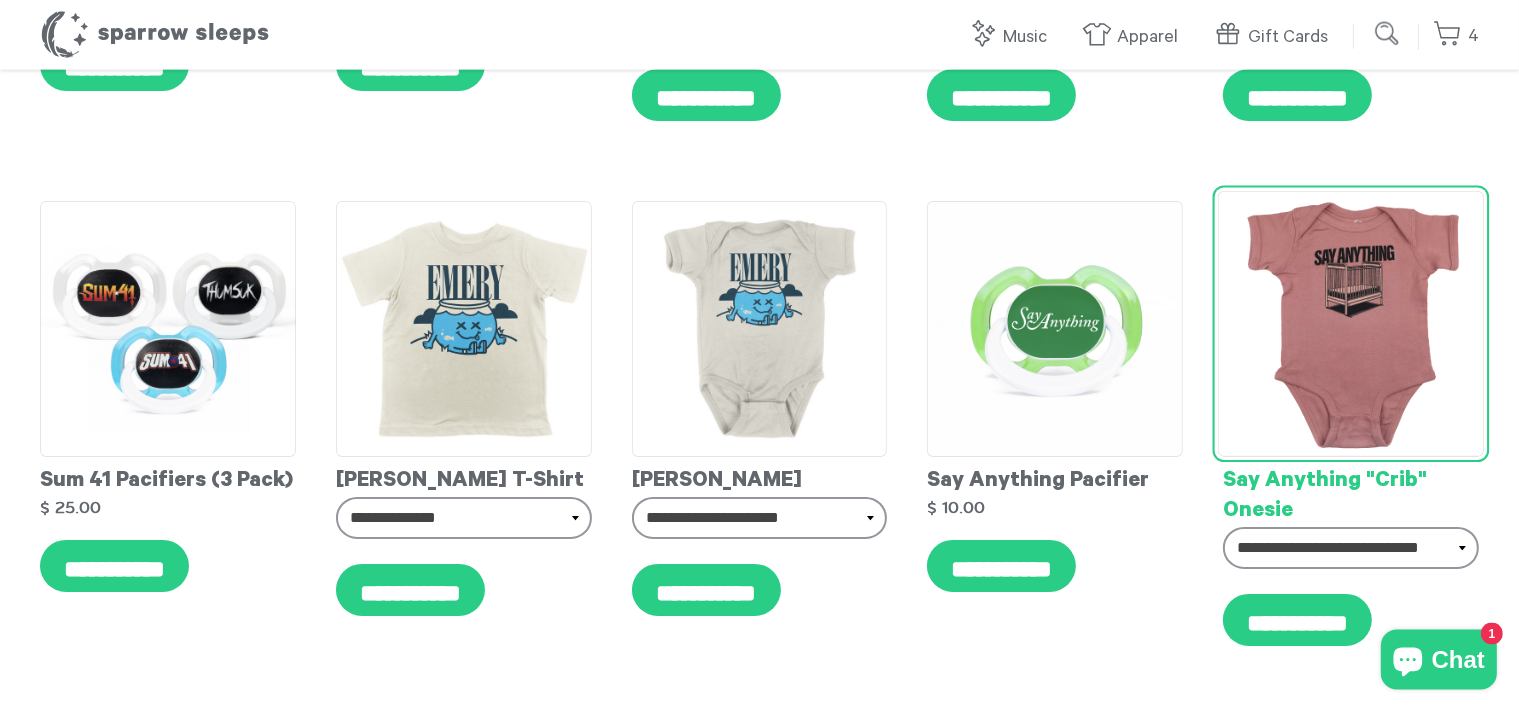scroll, scrollTop: 7603, scrollLeft: 0, axis: vertical 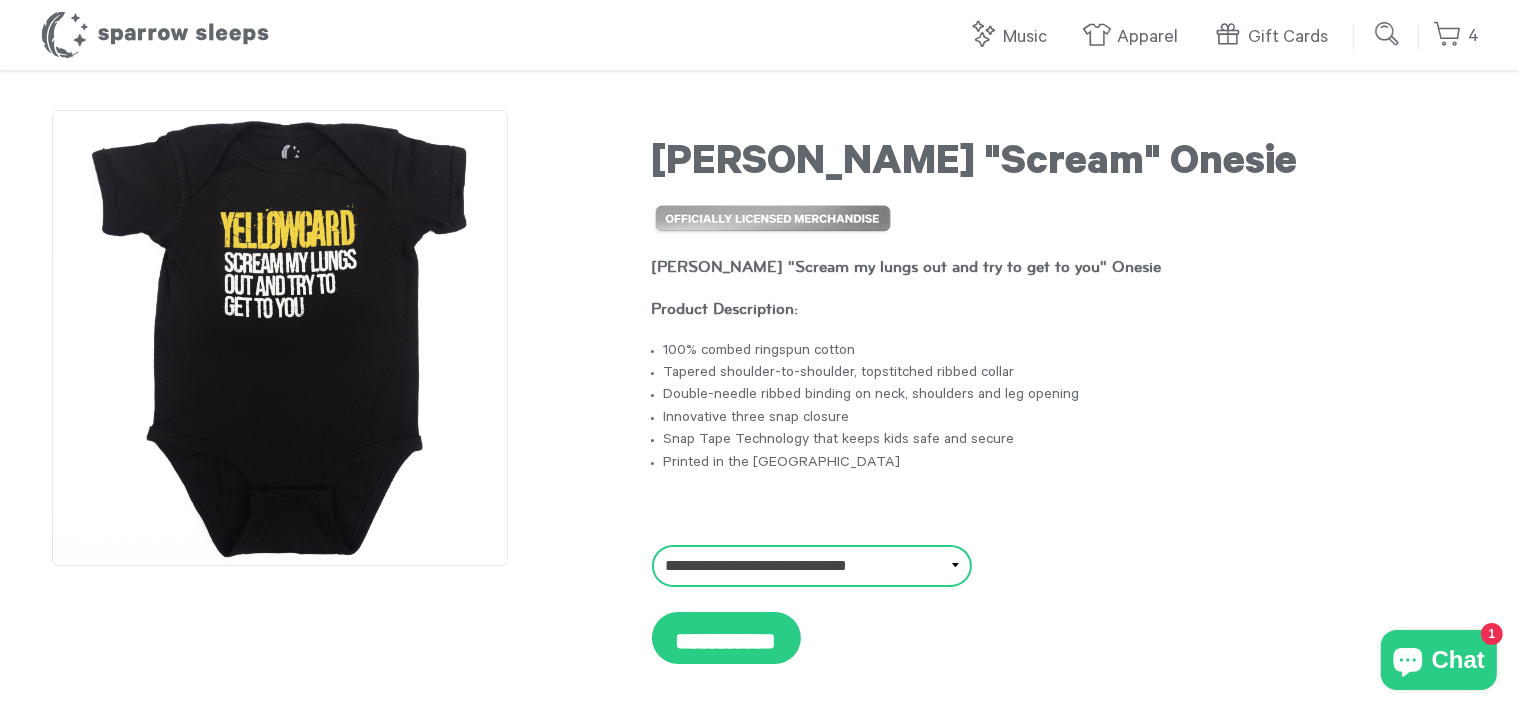 click on "**********" at bounding box center (812, 566) 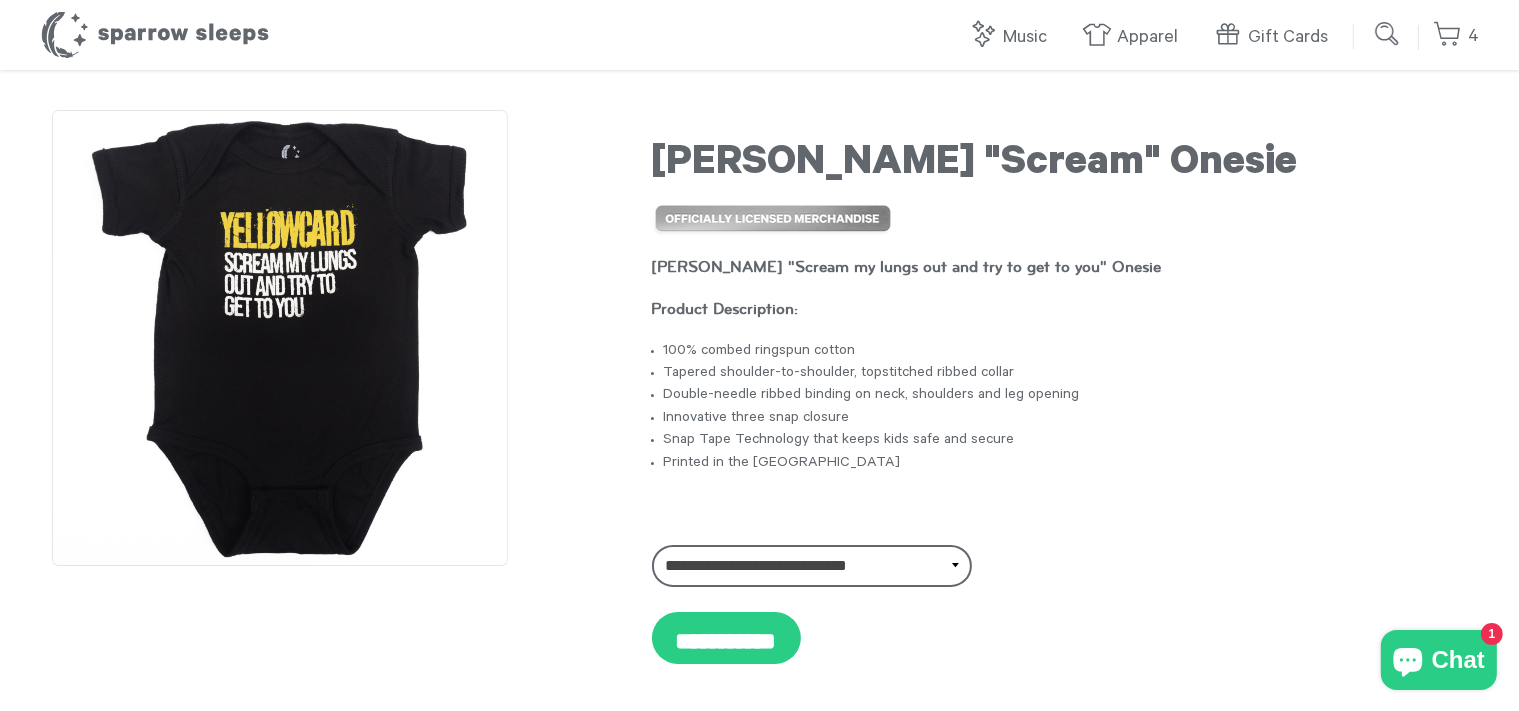 click on "[PERSON_NAME] "Scream my lungs out and try to get to you" Onesie
Product Description:
100% combed ringspun cotton
Tapered shoulder-to-shoulder, topstitched ribbed collar
Double-needle ribbed binding on neck, shoulders and leg opening
Innovative three snap closure
Snap Tape Technology that keeps kids safe and secure
Printed in the [GEOGRAPHIC_DATA]" at bounding box center [1059, 371] 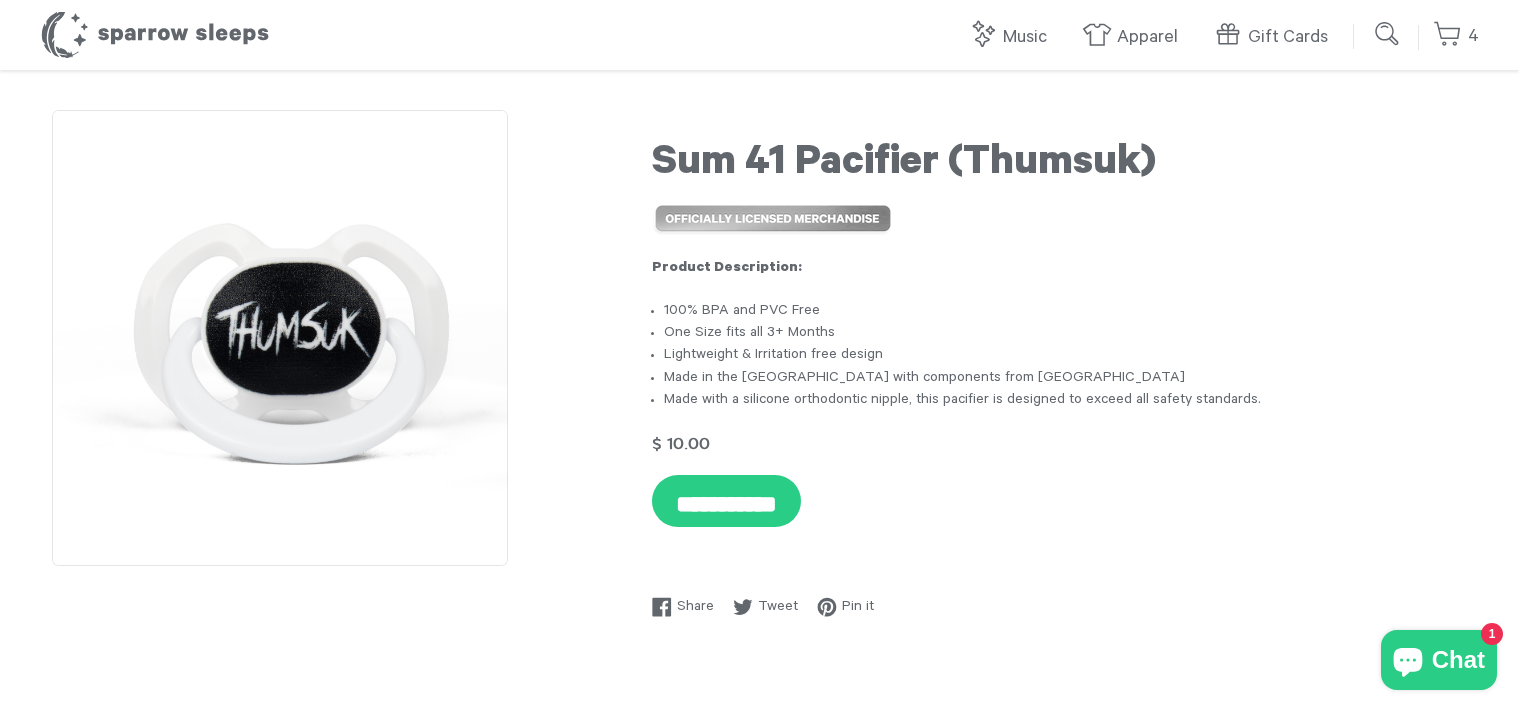 scroll, scrollTop: 0, scrollLeft: 0, axis: both 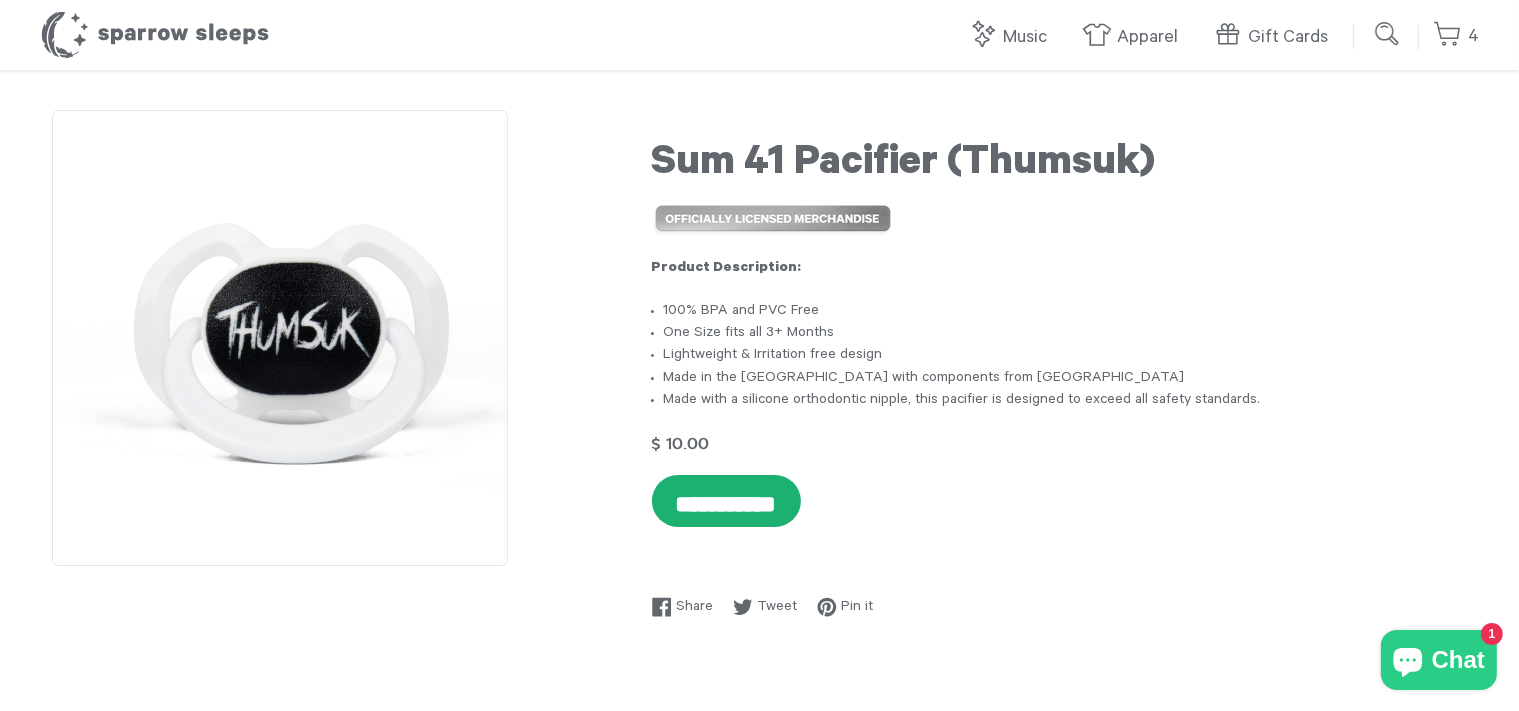 click on "**********" at bounding box center (726, 501) 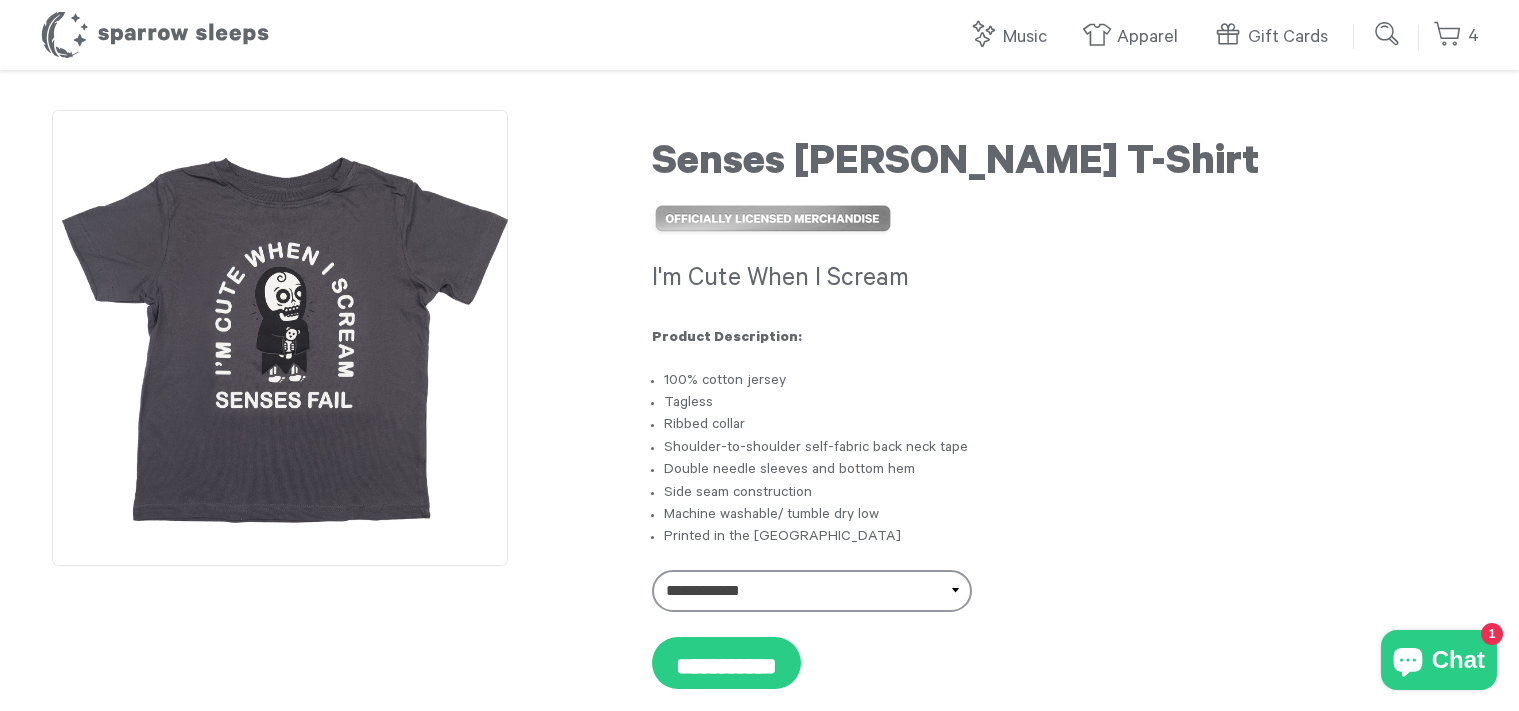 scroll, scrollTop: 0, scrollLeft: 0, axis: both 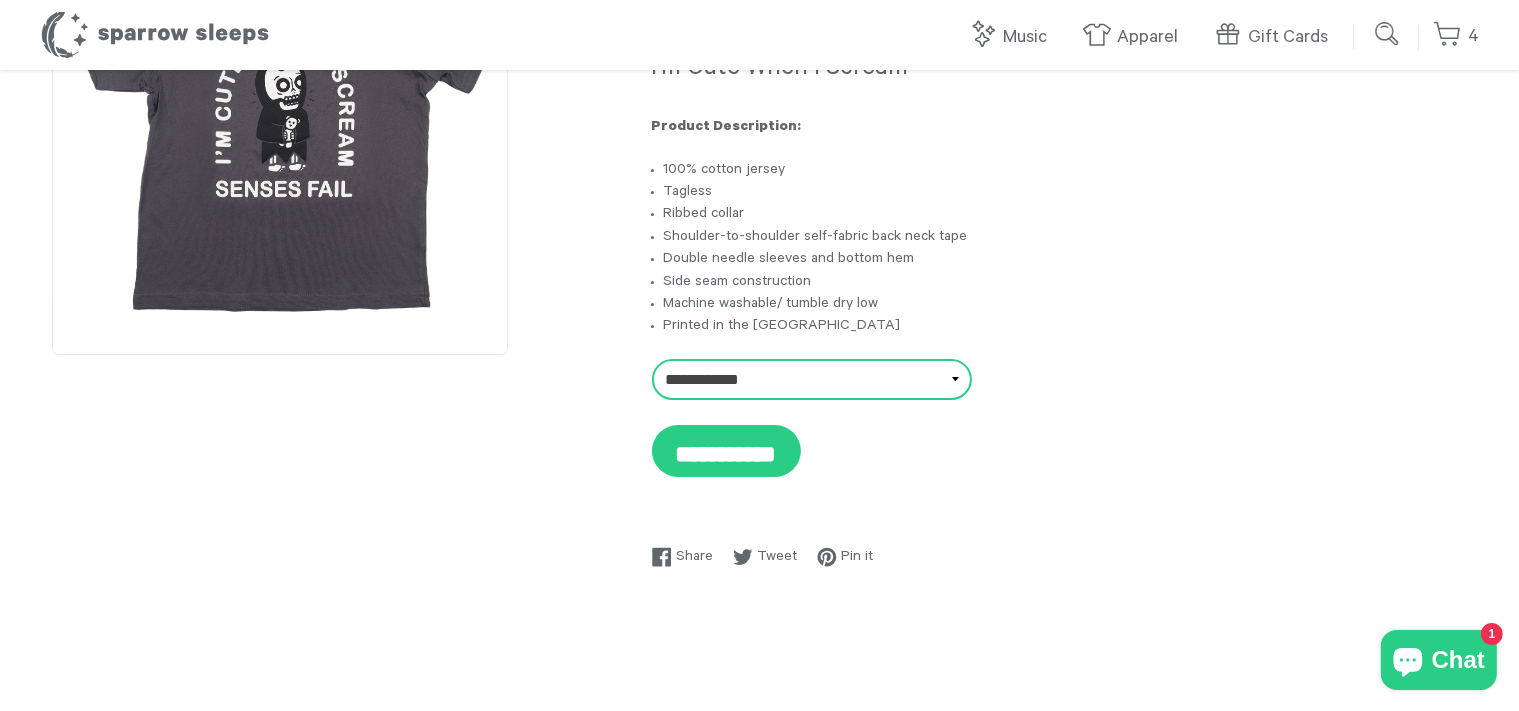 click on "**********" at bounding box center [812, 380] 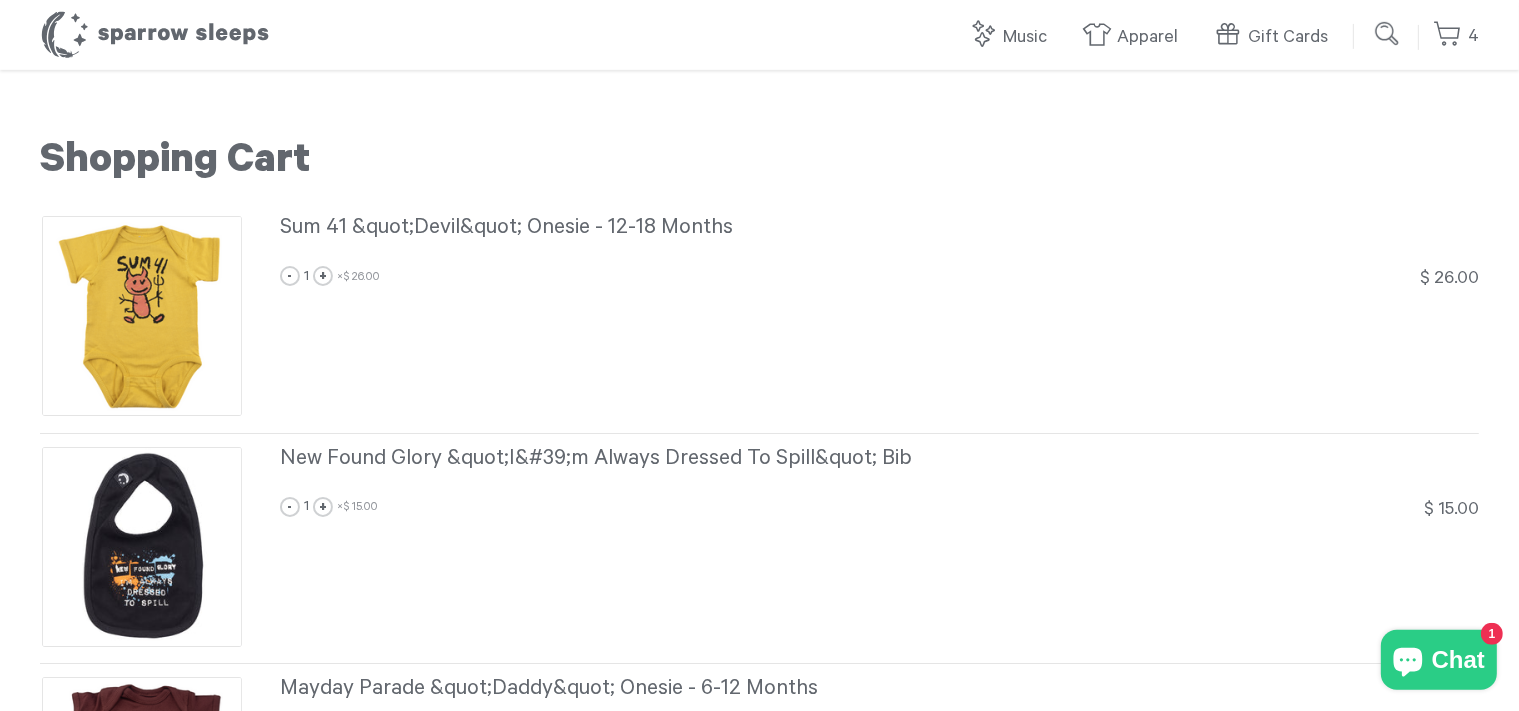 scroll, scrollTop: 633, scrollLeft: 0, axis: vertical 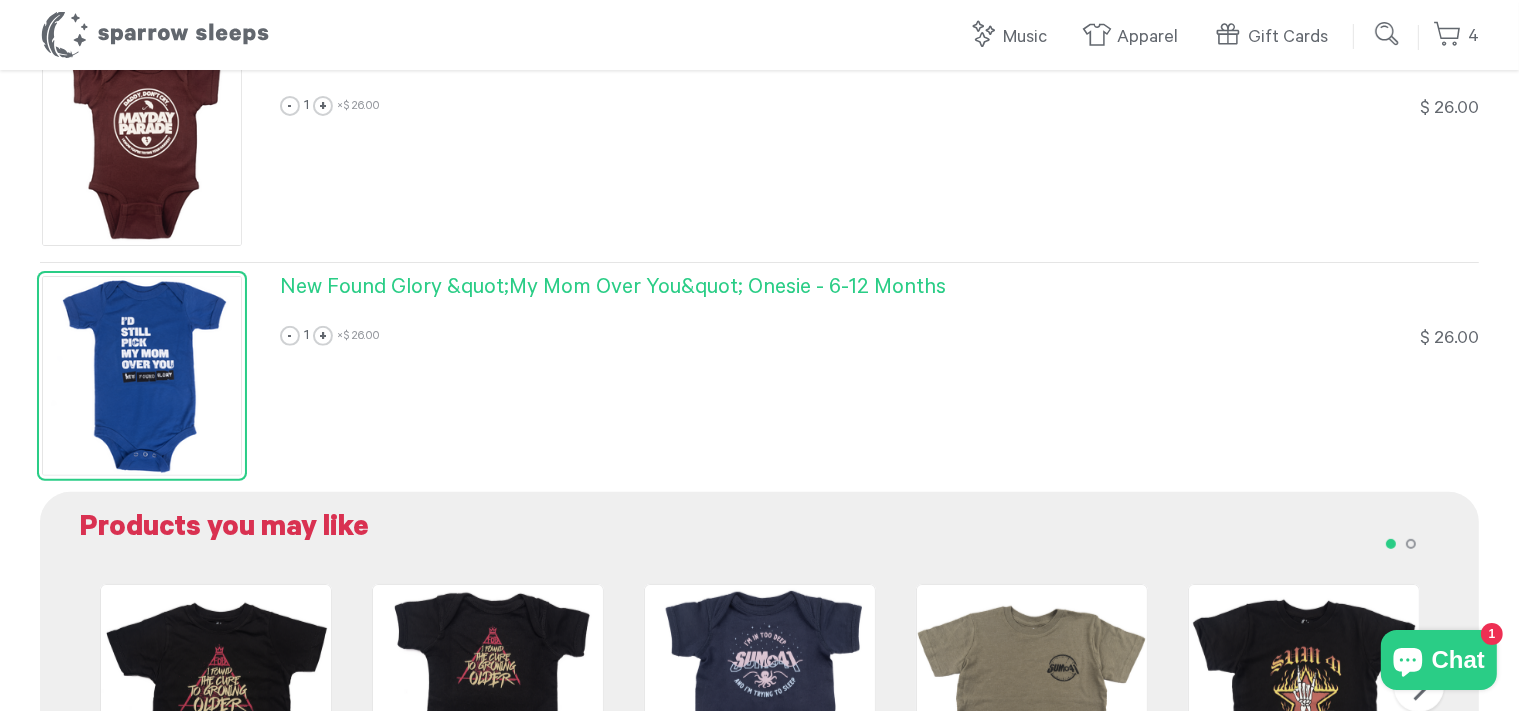 click on "New Found Glory &quot;My Mom Over You&quot; Onesie - 6-12 Months" at bounding box center [613, 289] 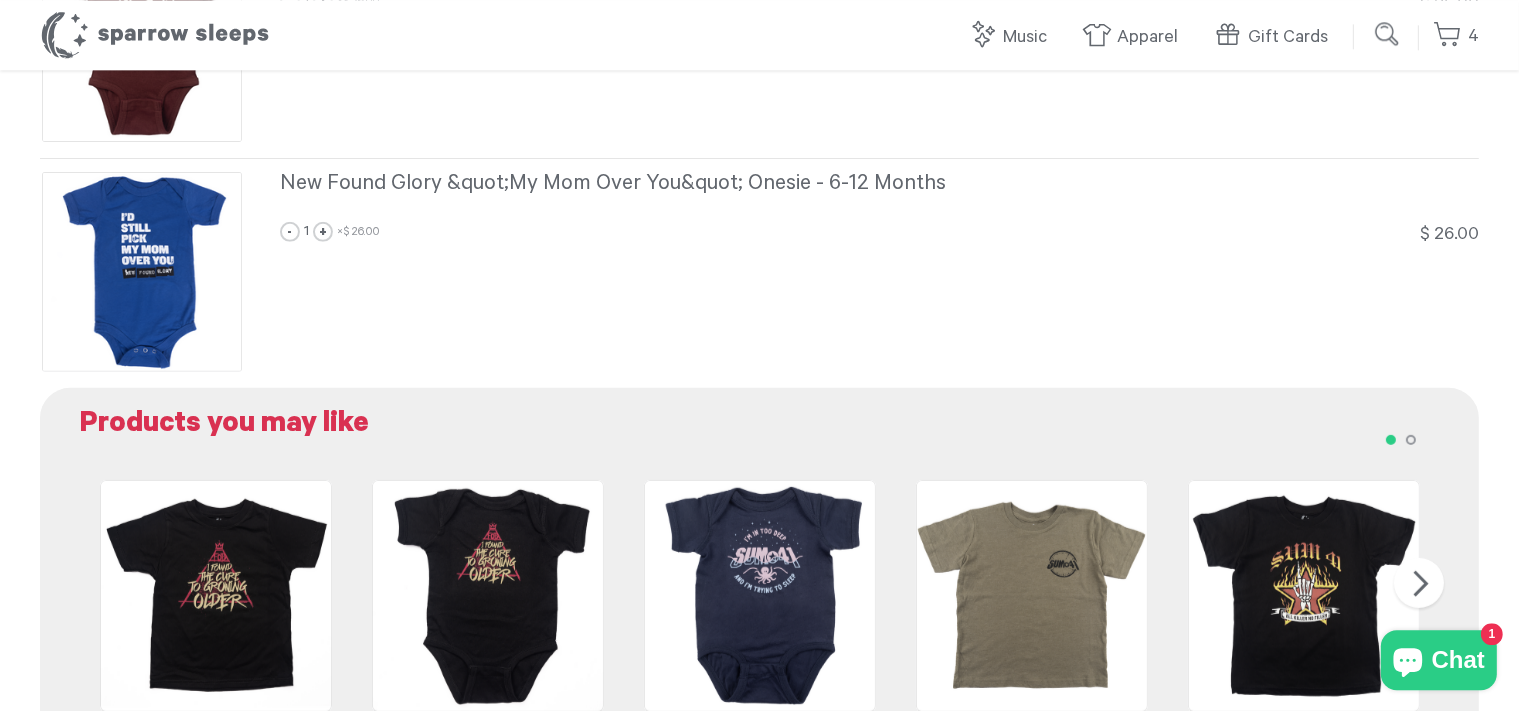 scroll, scrollTop: 739, scrollLeft: 0, axis: vertical 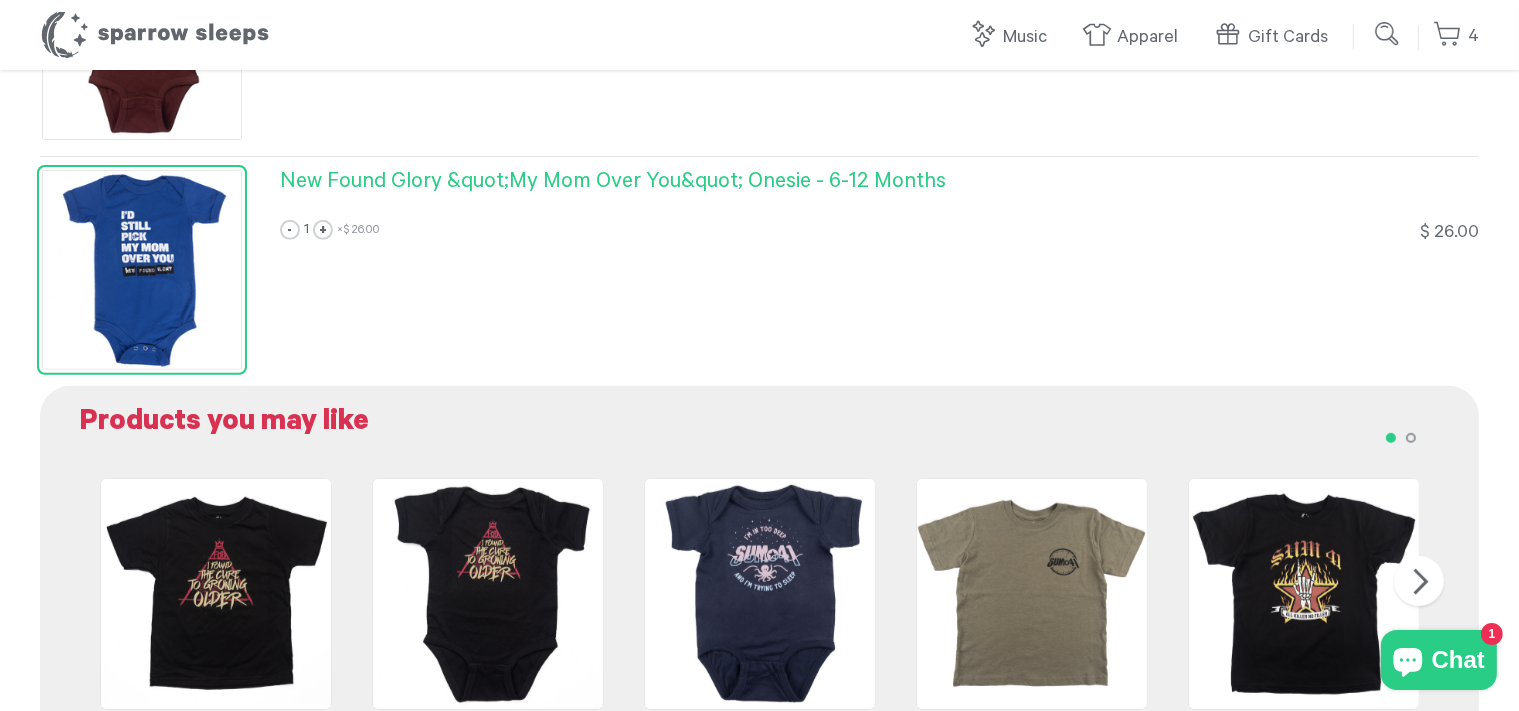 click at bounding box center [142, 270] 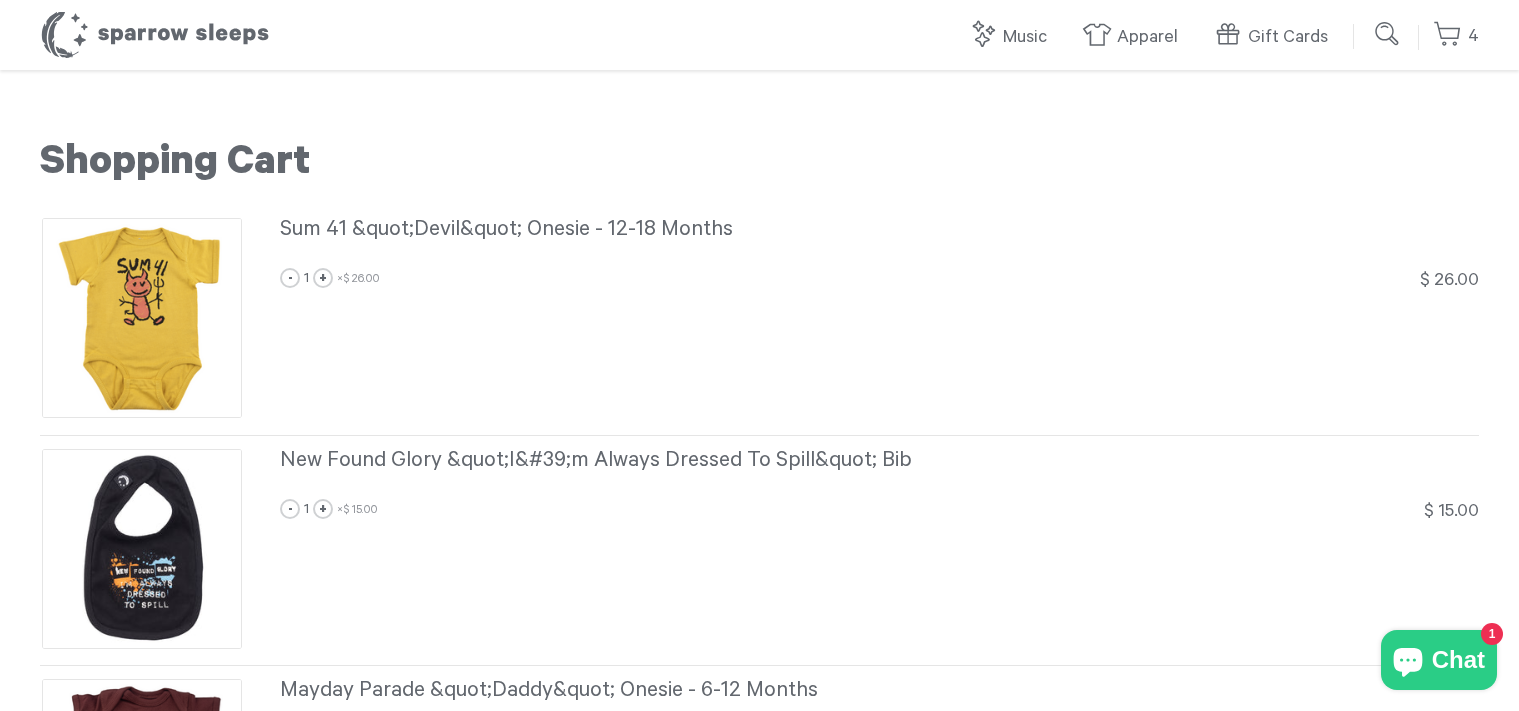 scroll, scrollTop: 0, scrollLeft: 0, axis: both 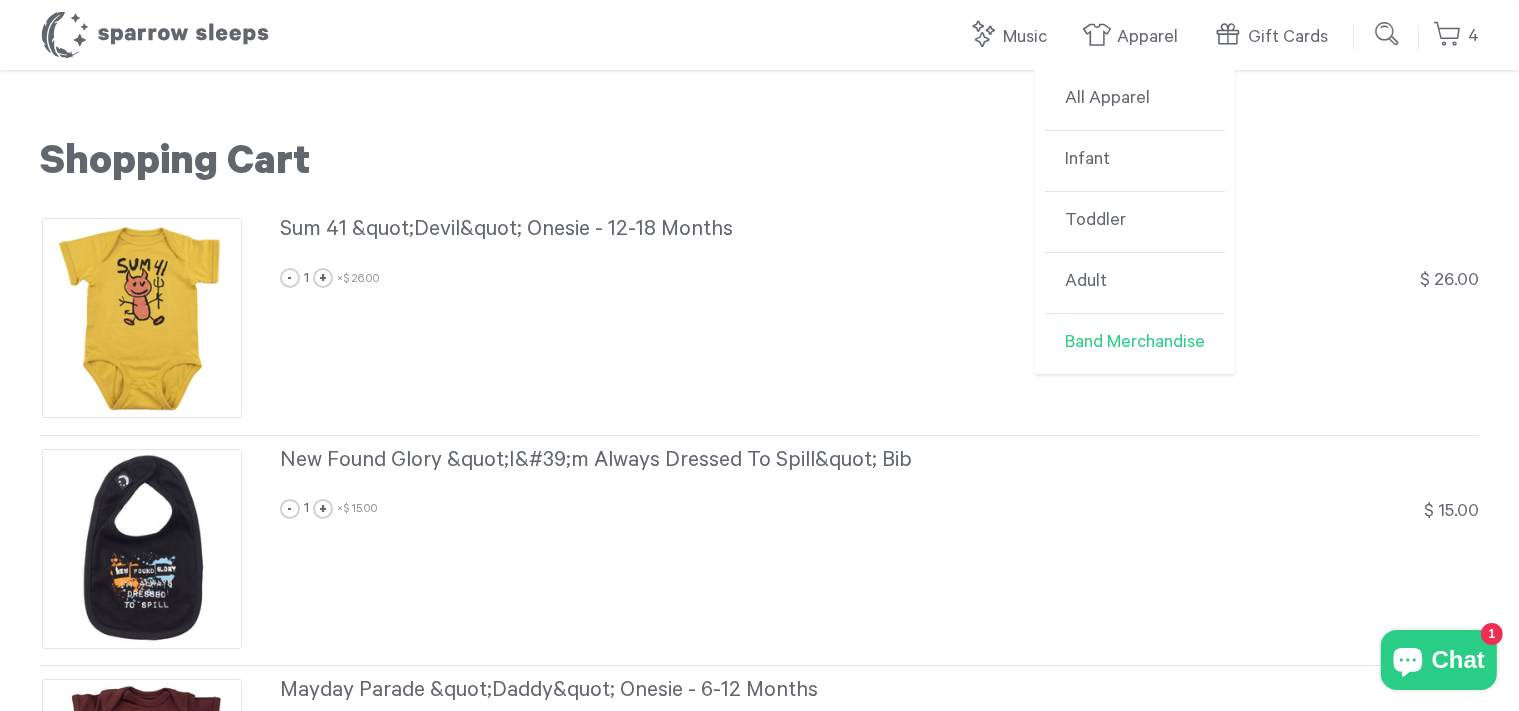 click on "Band Merchandise" at bounding box center [1135, 344] 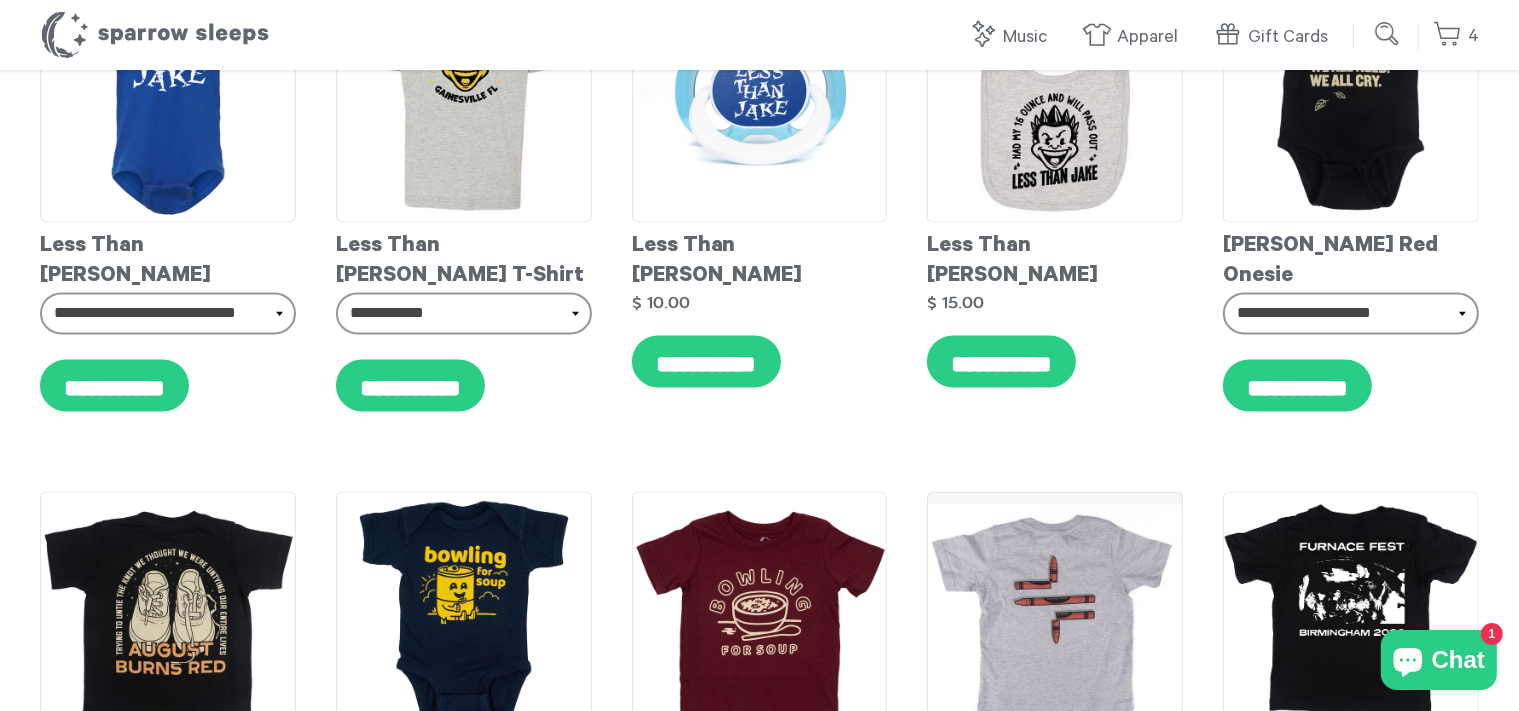 scroll, scrollTop: 4805, scrollLeft: 0, axis: vertical 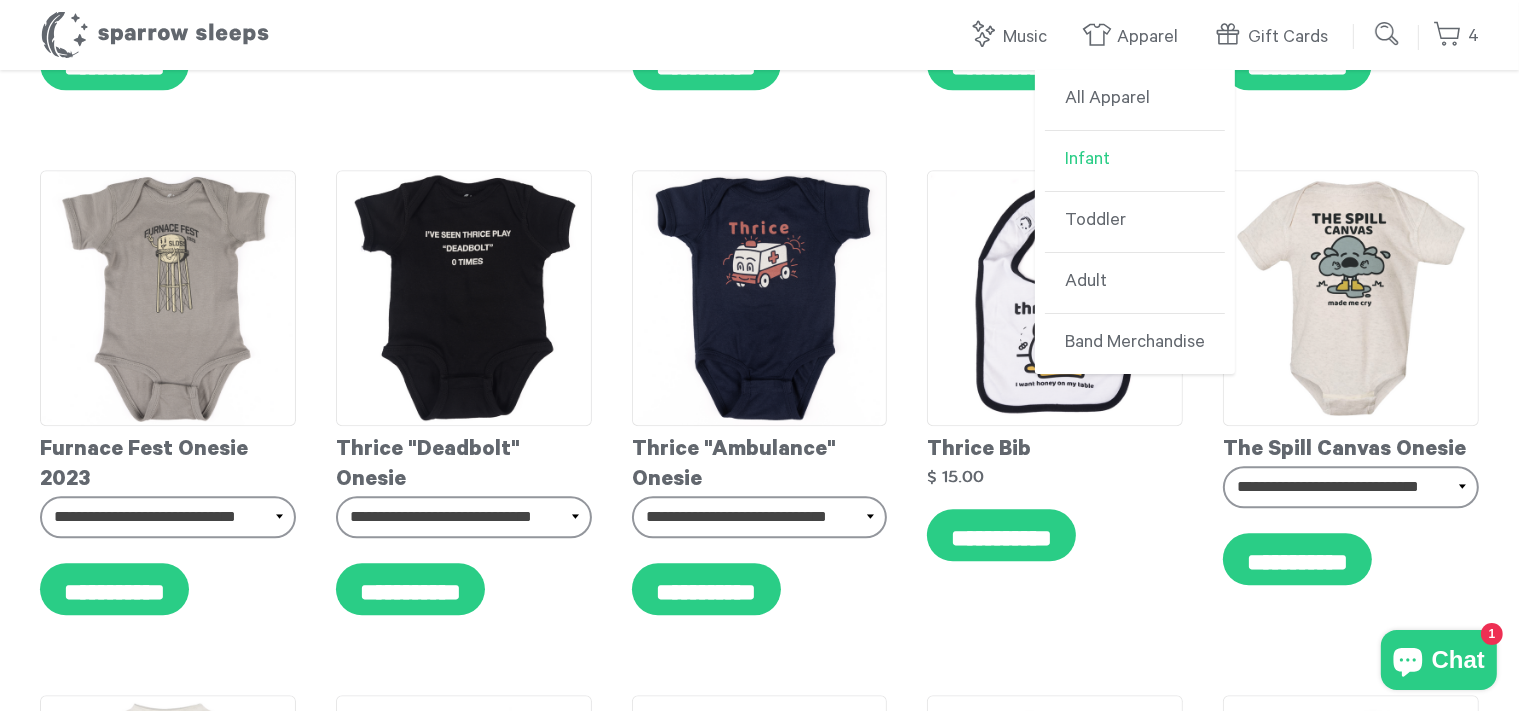 click on "Infant" at bounding box center [1135, 161] 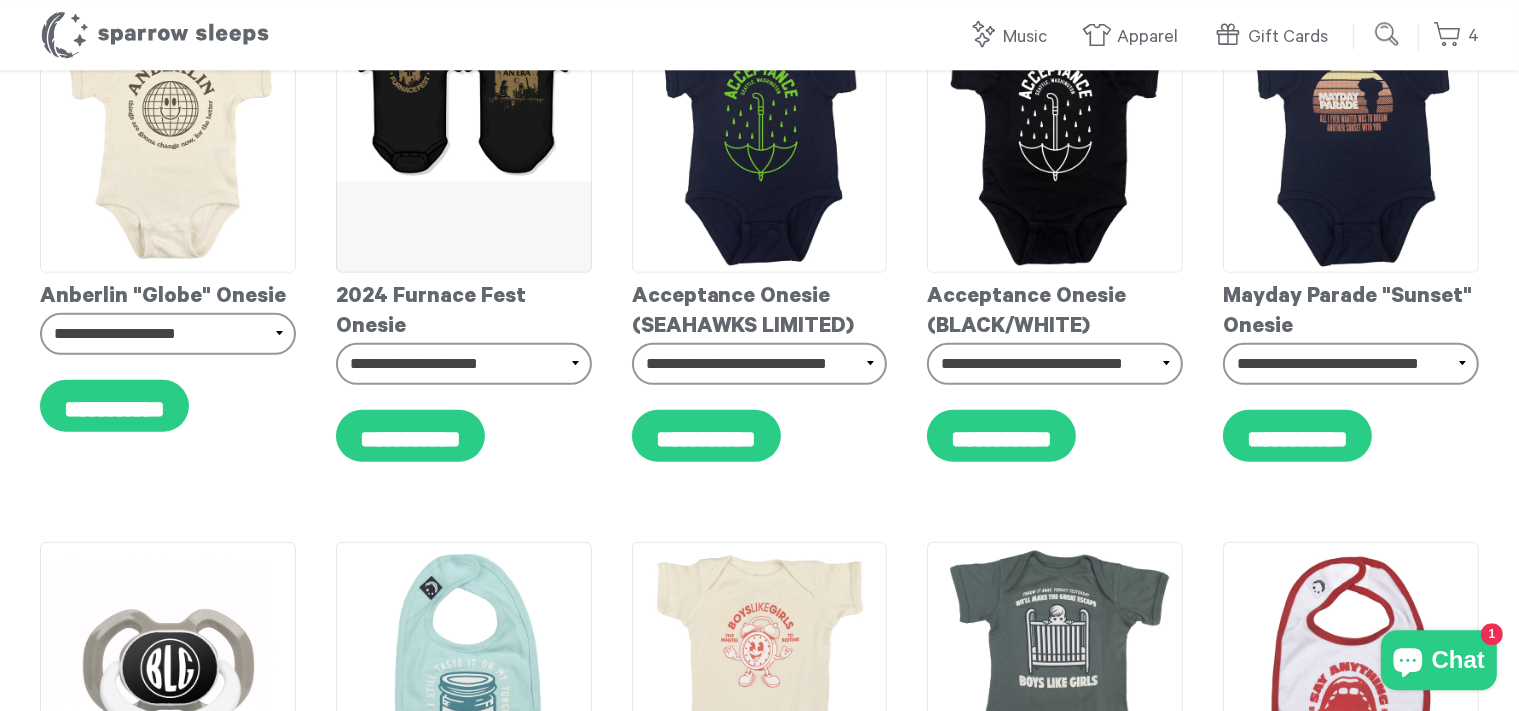 scroll, scrollTop: 633, scrollLeft: 0, axis: vertical 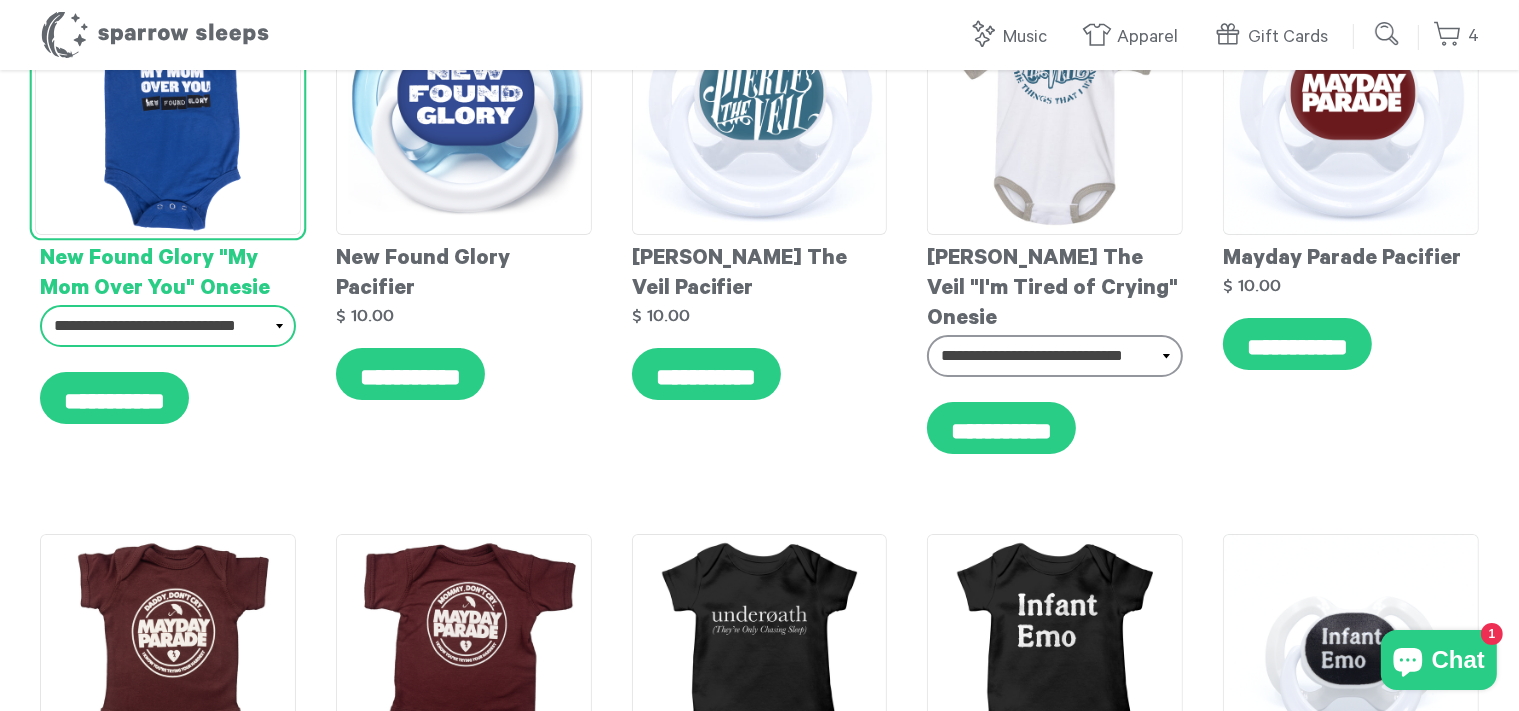 click on "**********" at bounding box center [168, 326] 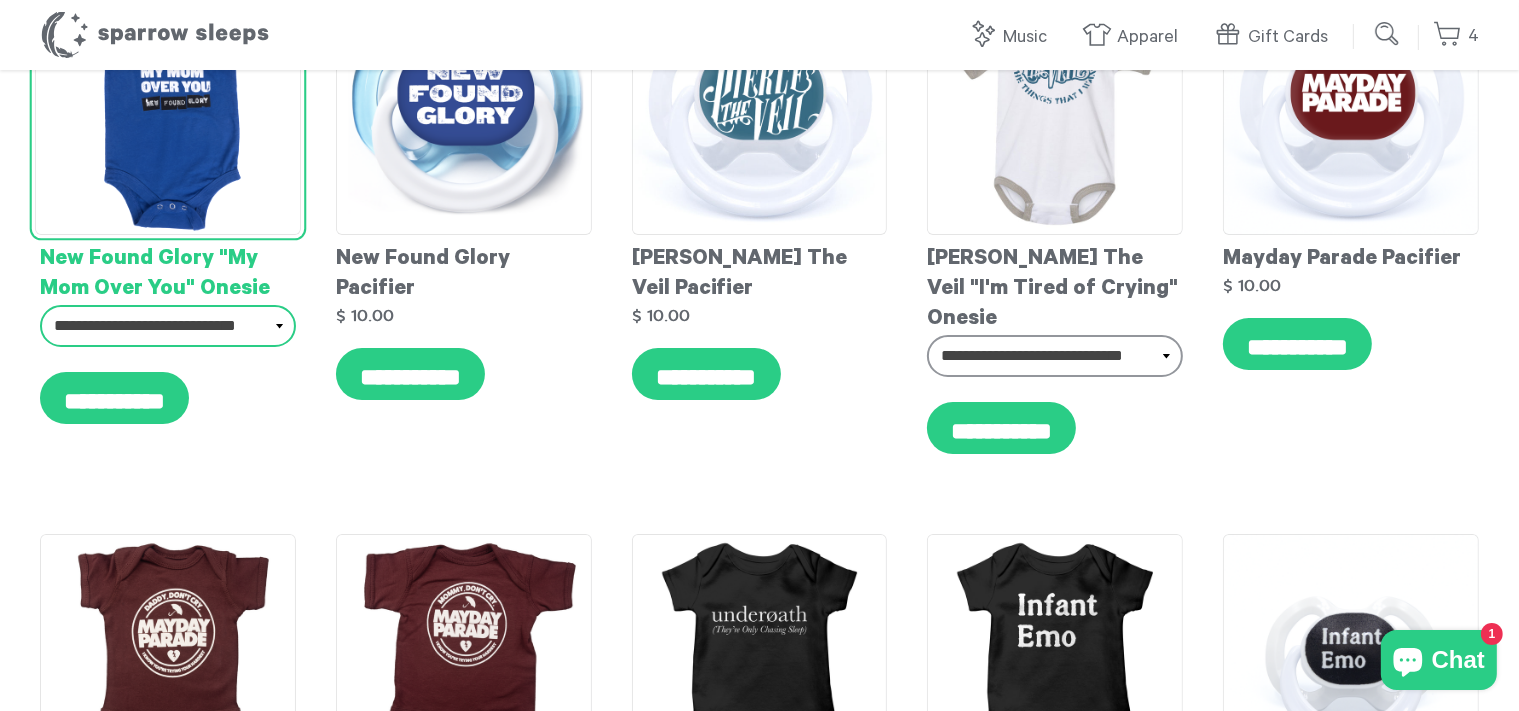 select on "**********" 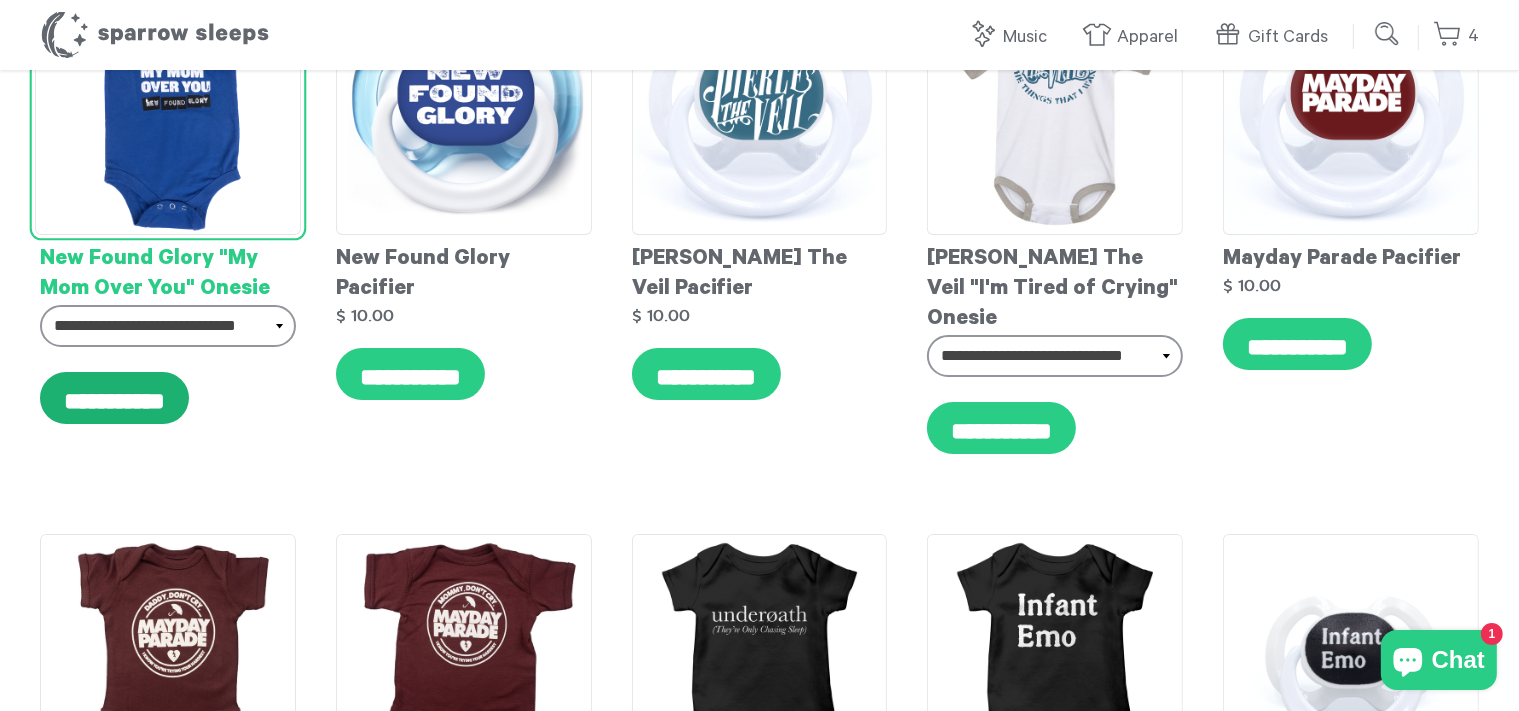 click on "**********" at bounding box center [114, 398] 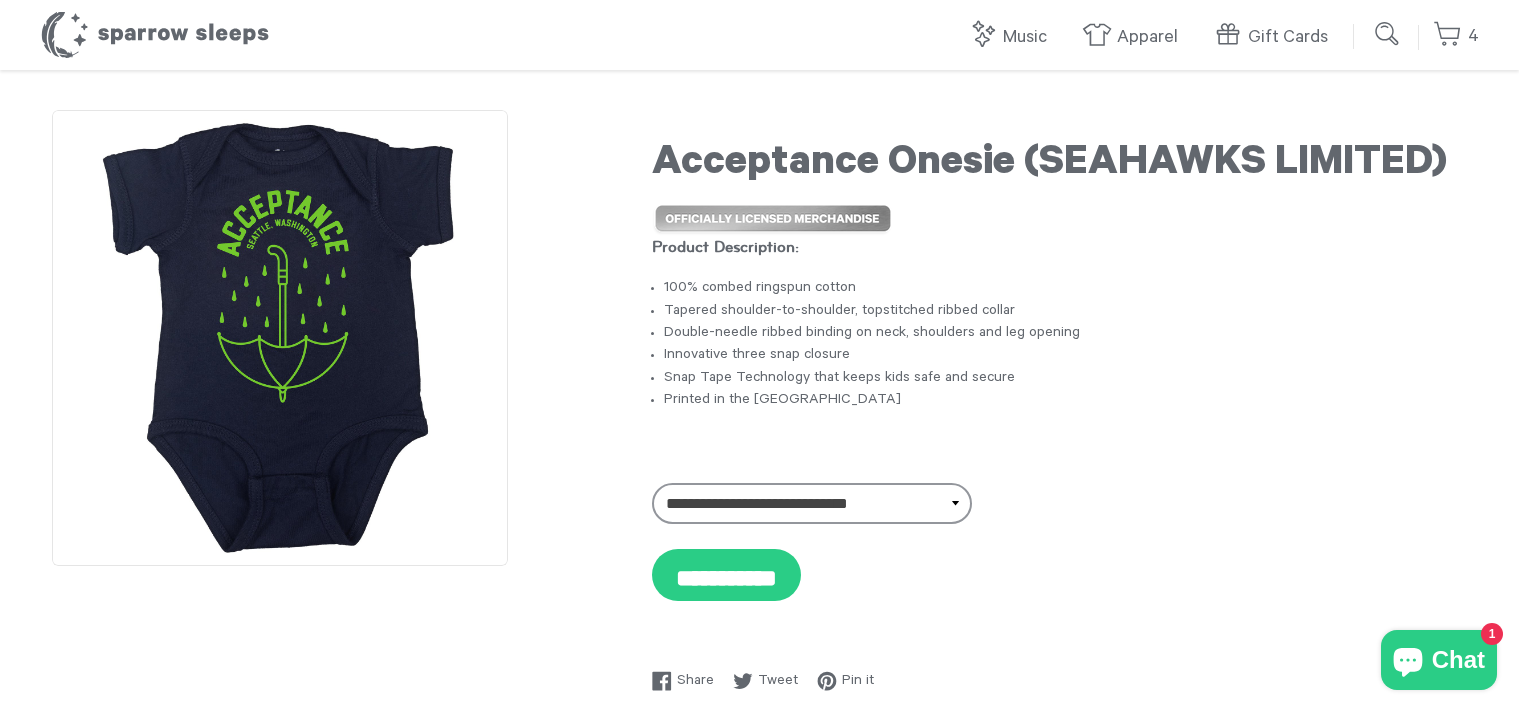 scroll, scrollTop: 0, scrollLeft: 0, axis: both 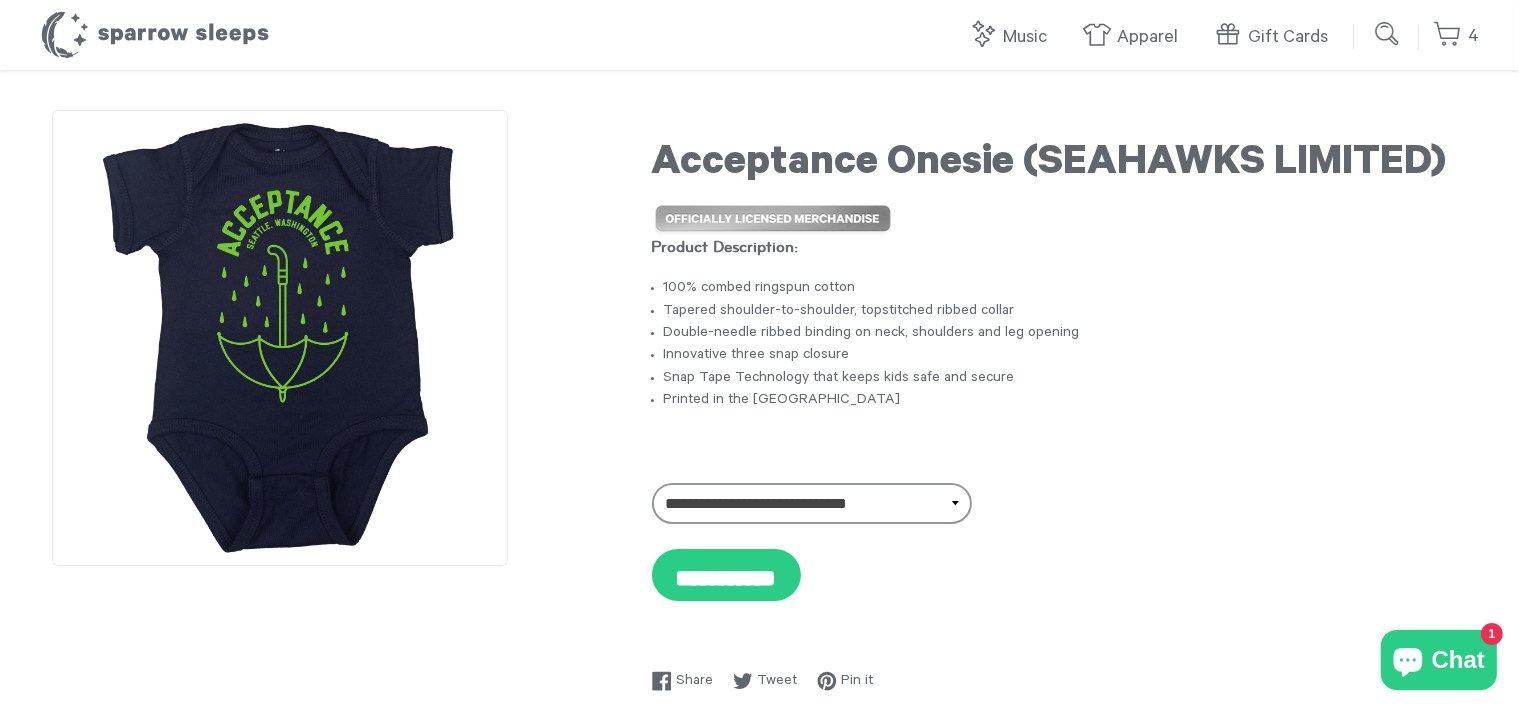 click at bounding box center (1388, 34) 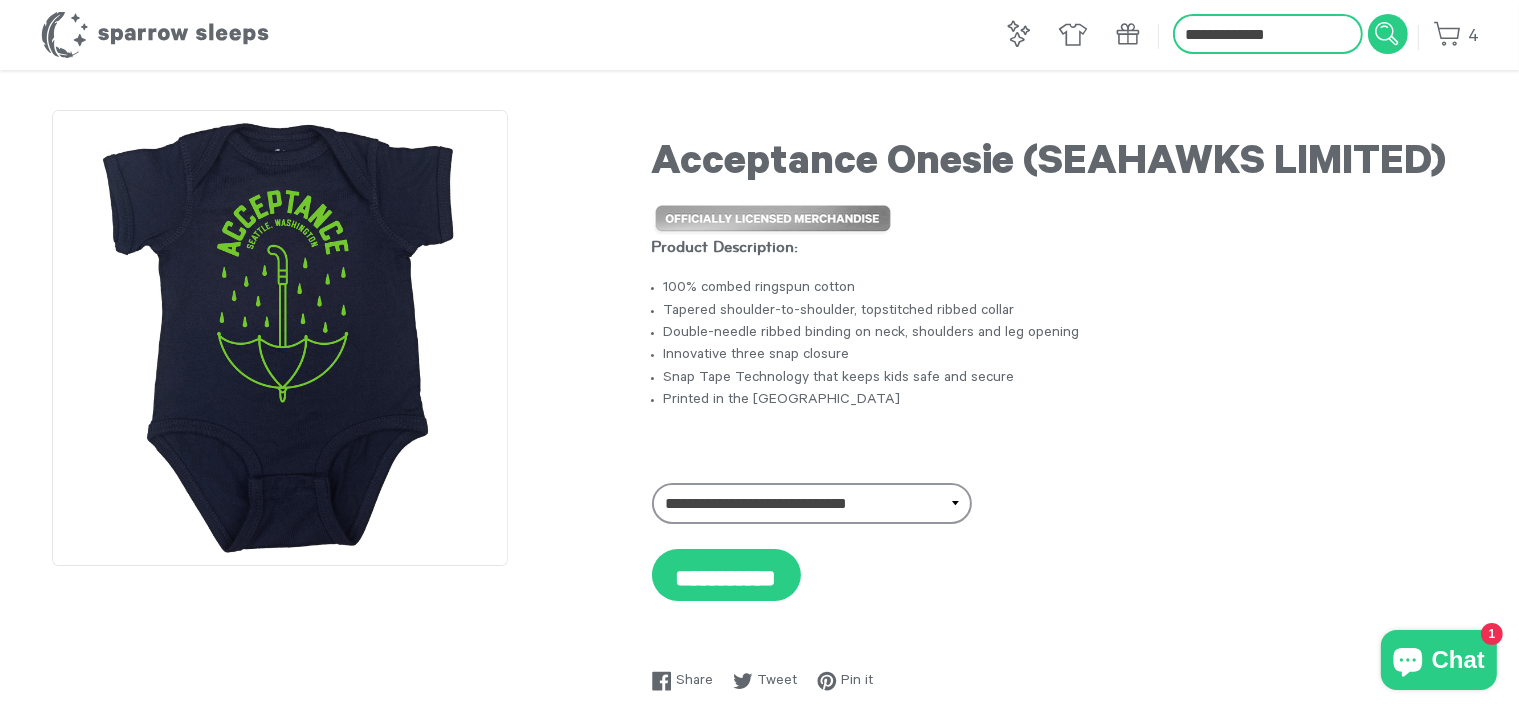 type on "**********" 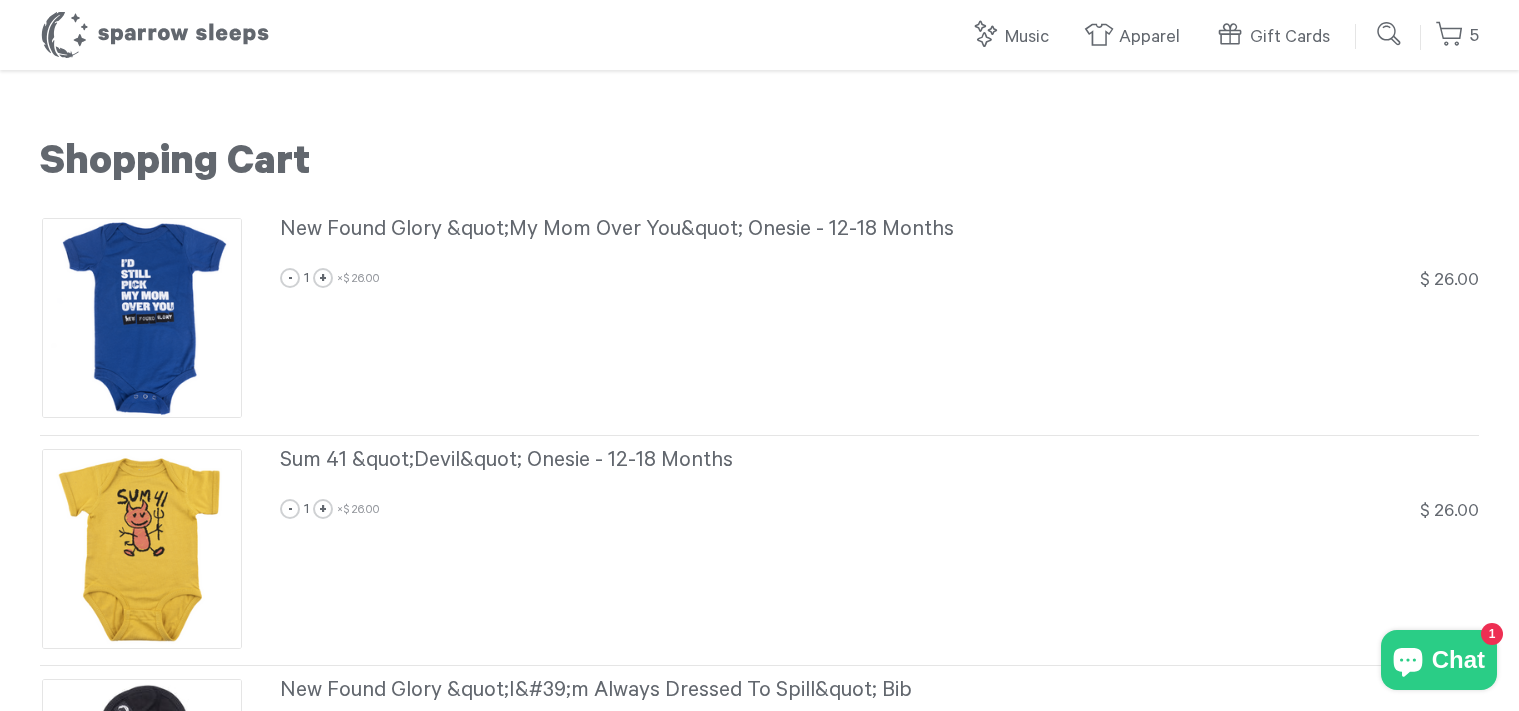 scroll, scrollTop: 0, scrollLeft: 0, axis: both 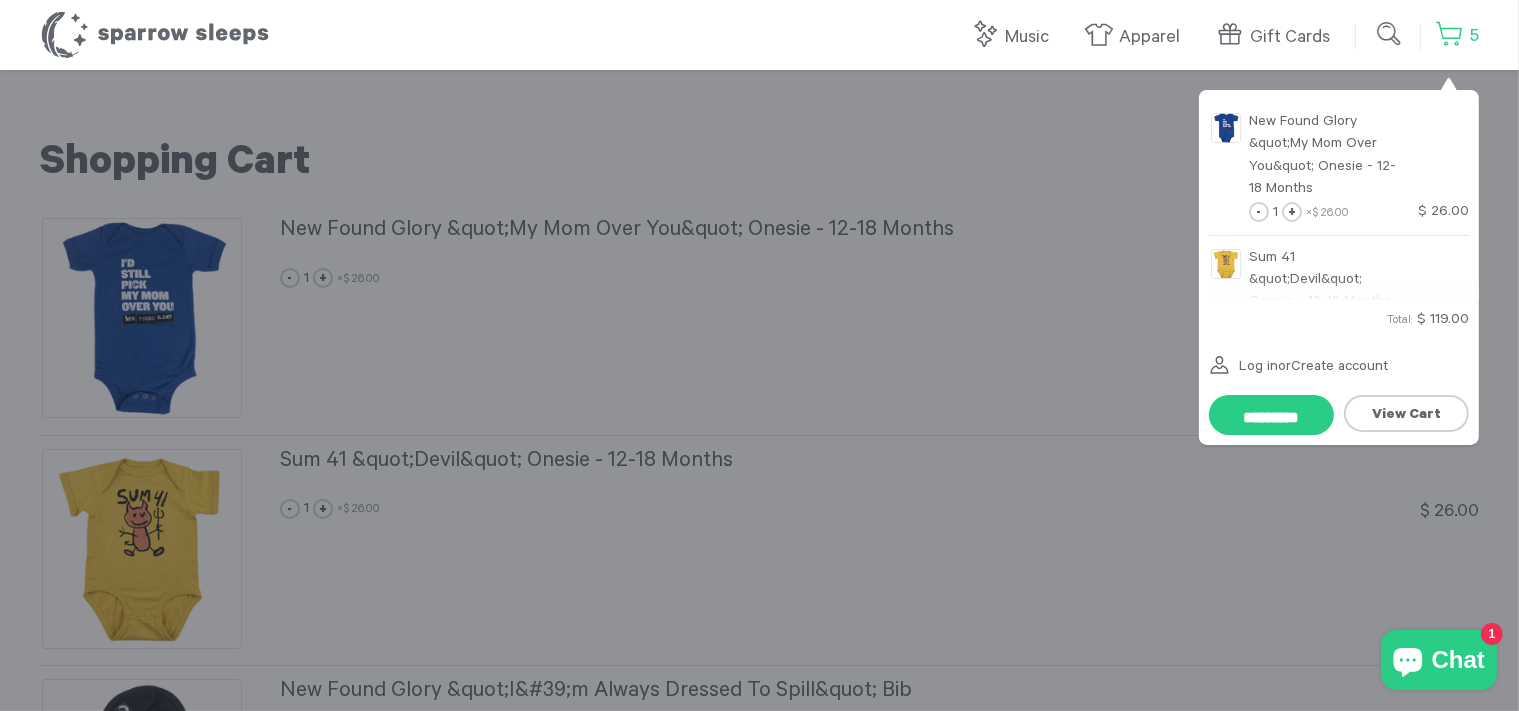 click on "5" at bounding box center (1457, 36) 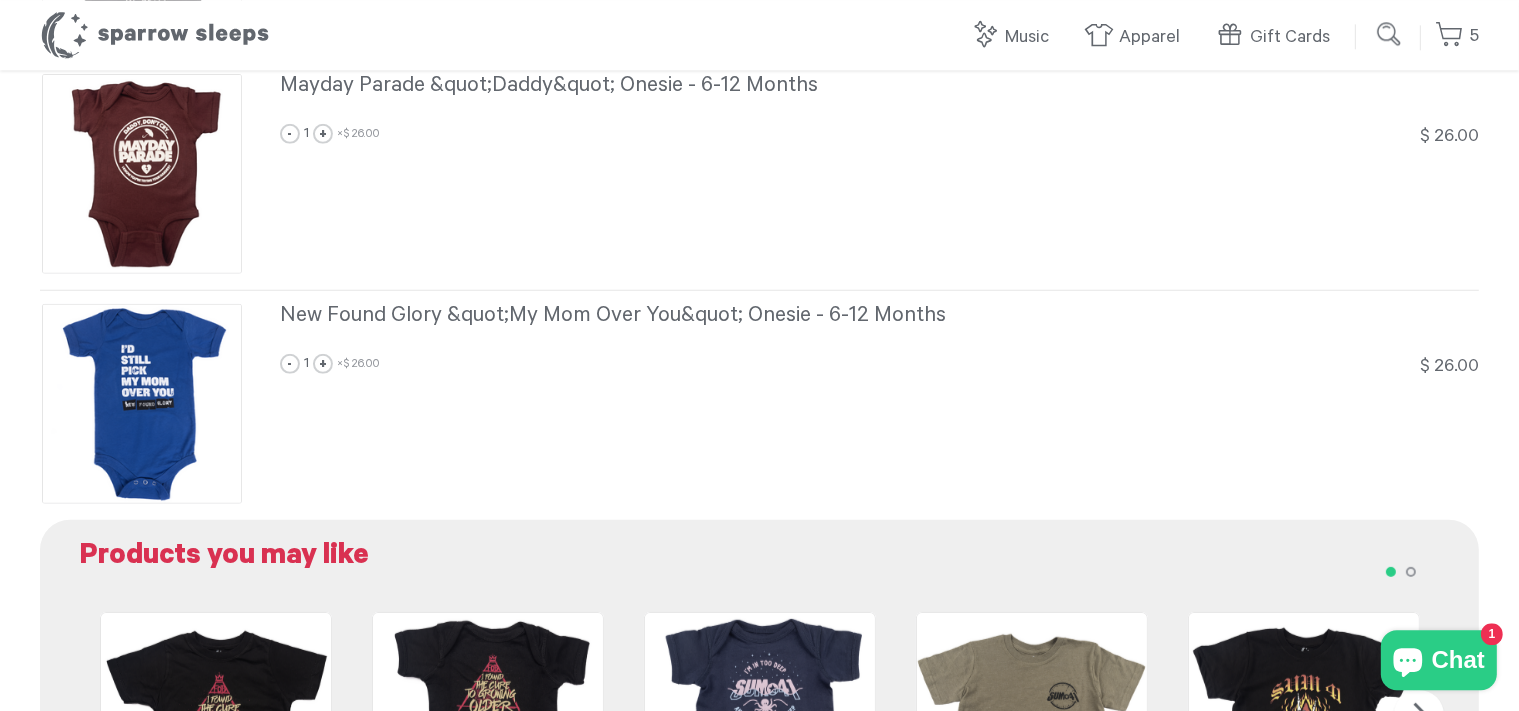 scroll, scrollTop: 844, scrollLeft: 0, axis: vertical 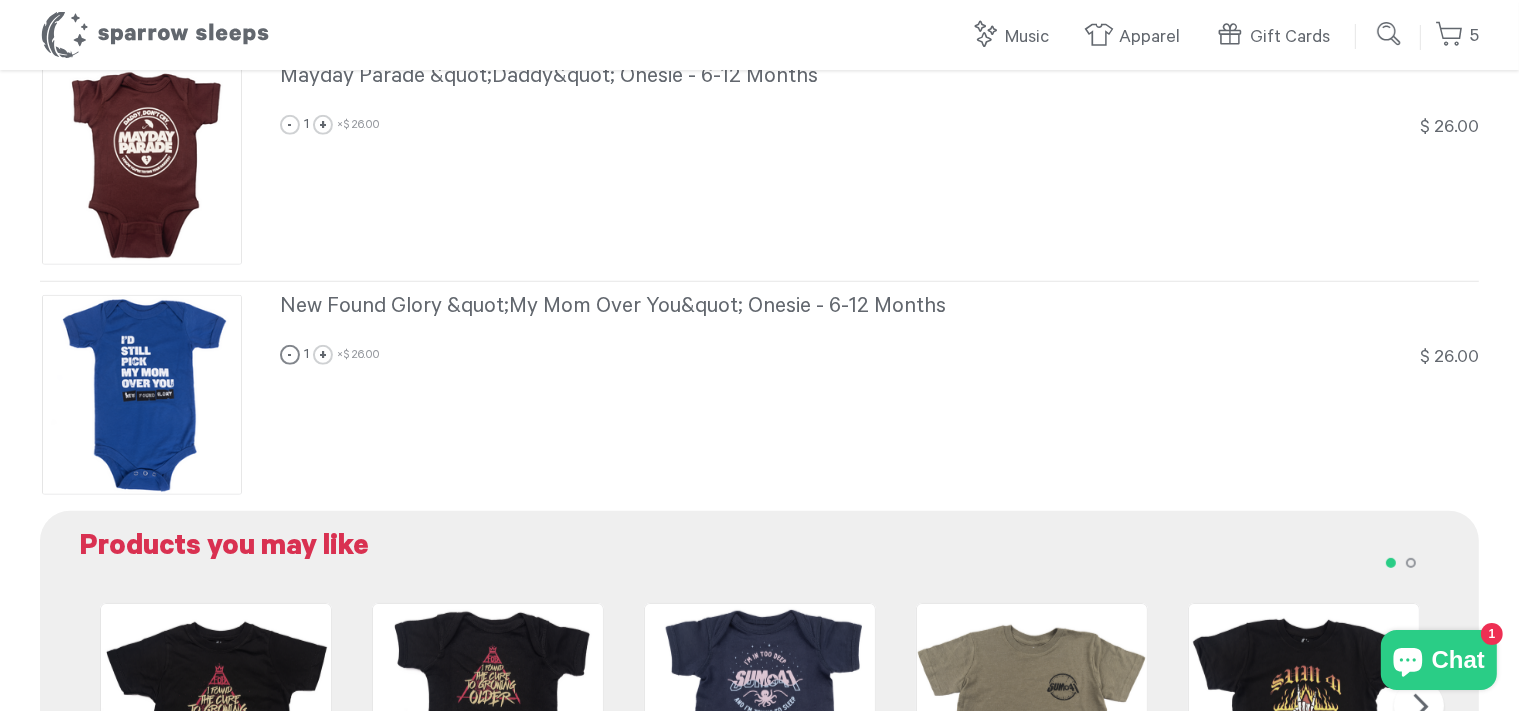 click on "-" at bounding box center (290, 355) 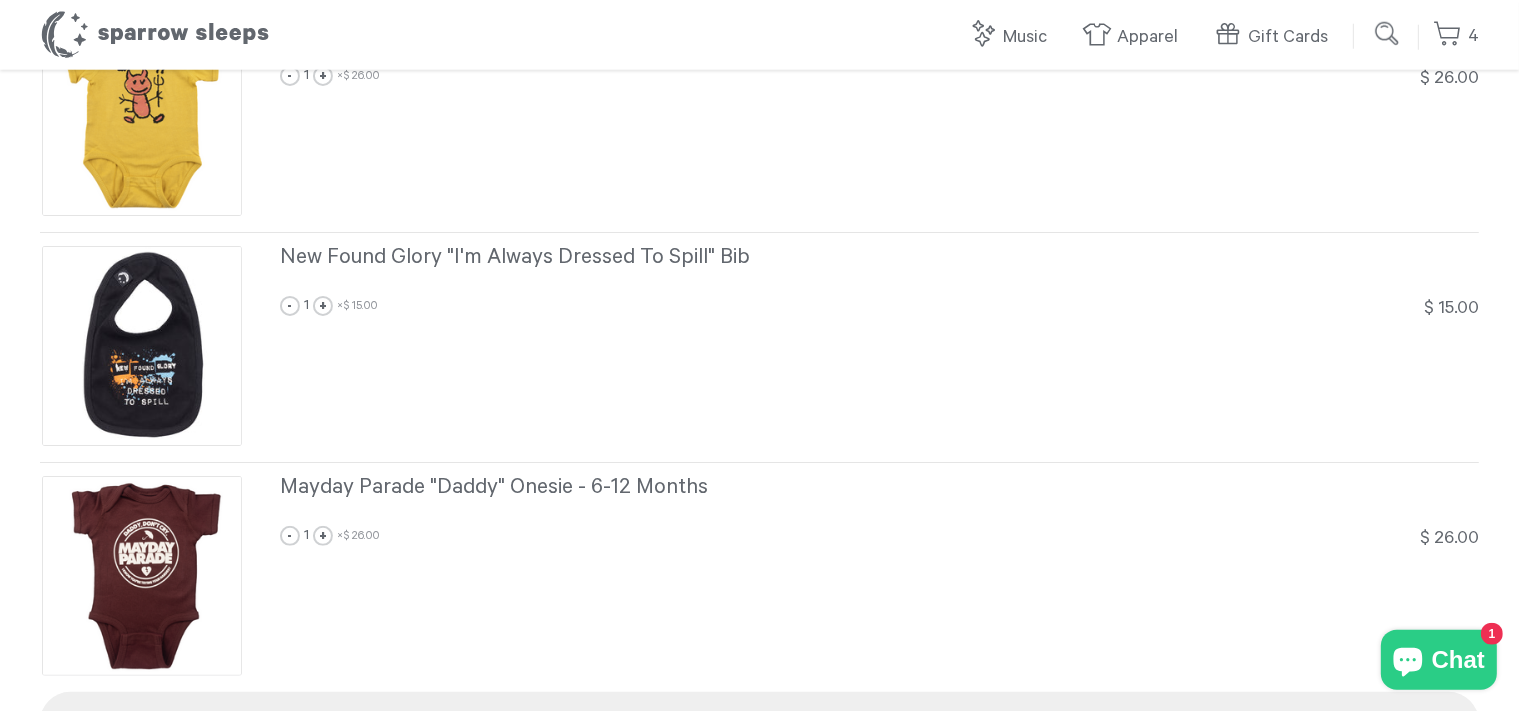 scroll, scrollTop: 633, scrollLeft: 0, axis: vertical 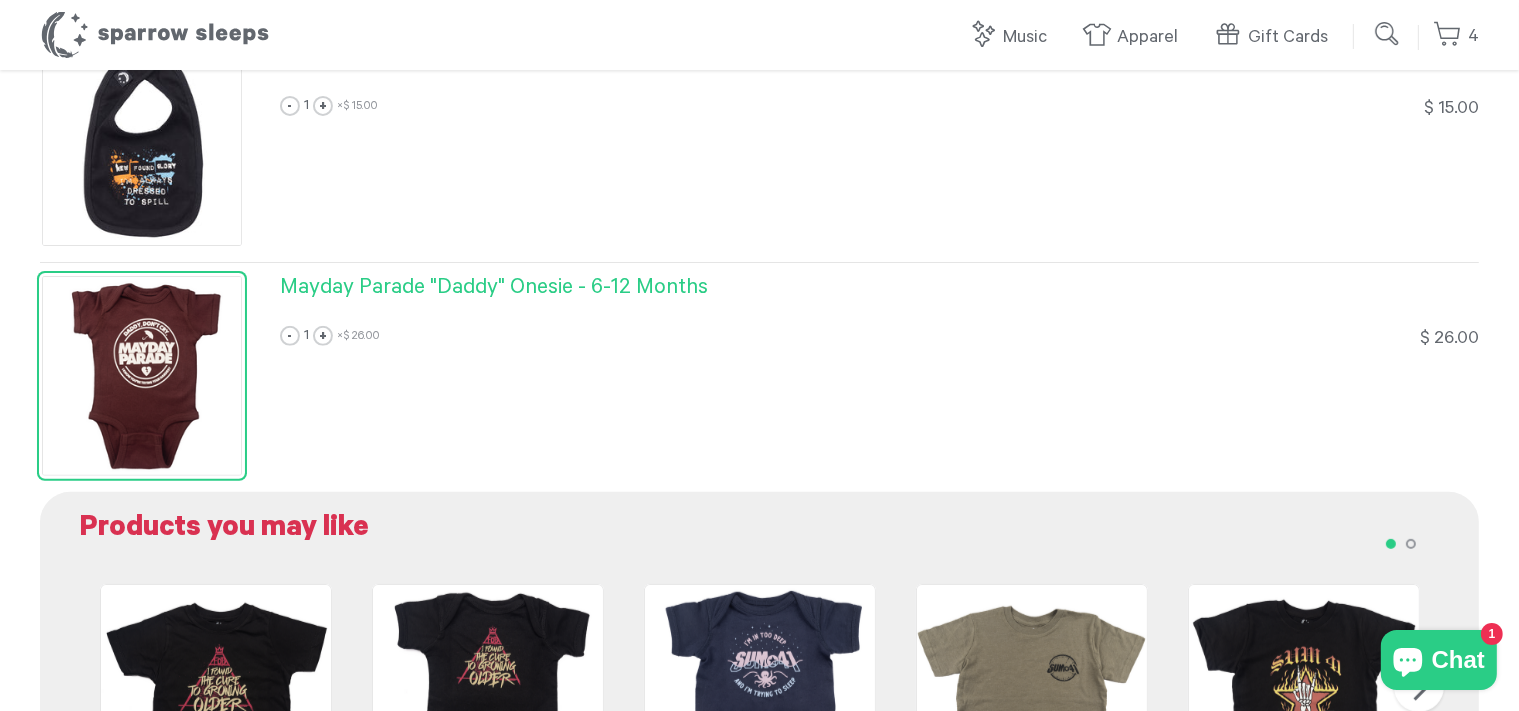 click at bounding box center (142, 376) 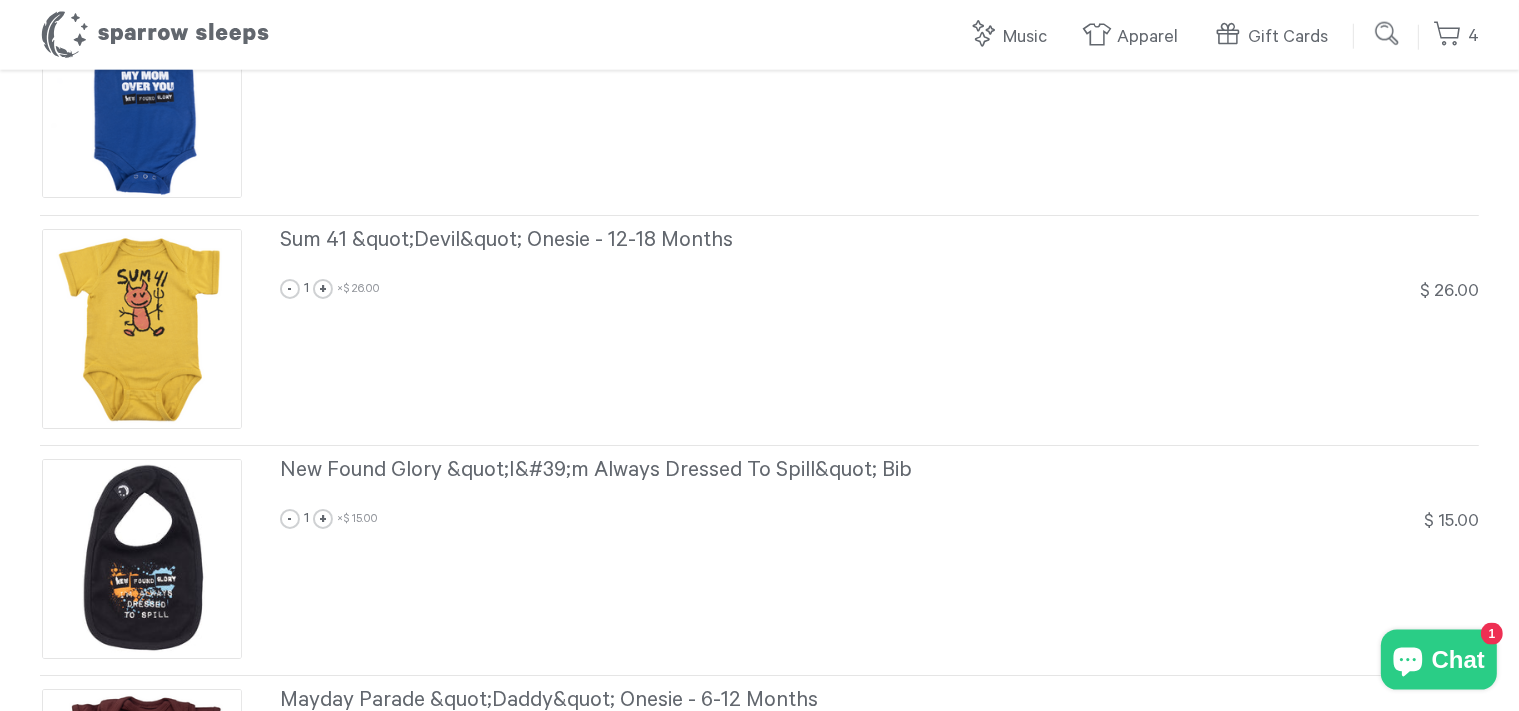 scroll, scrollTop: 528, scrollLeft: 0, axis: vertical 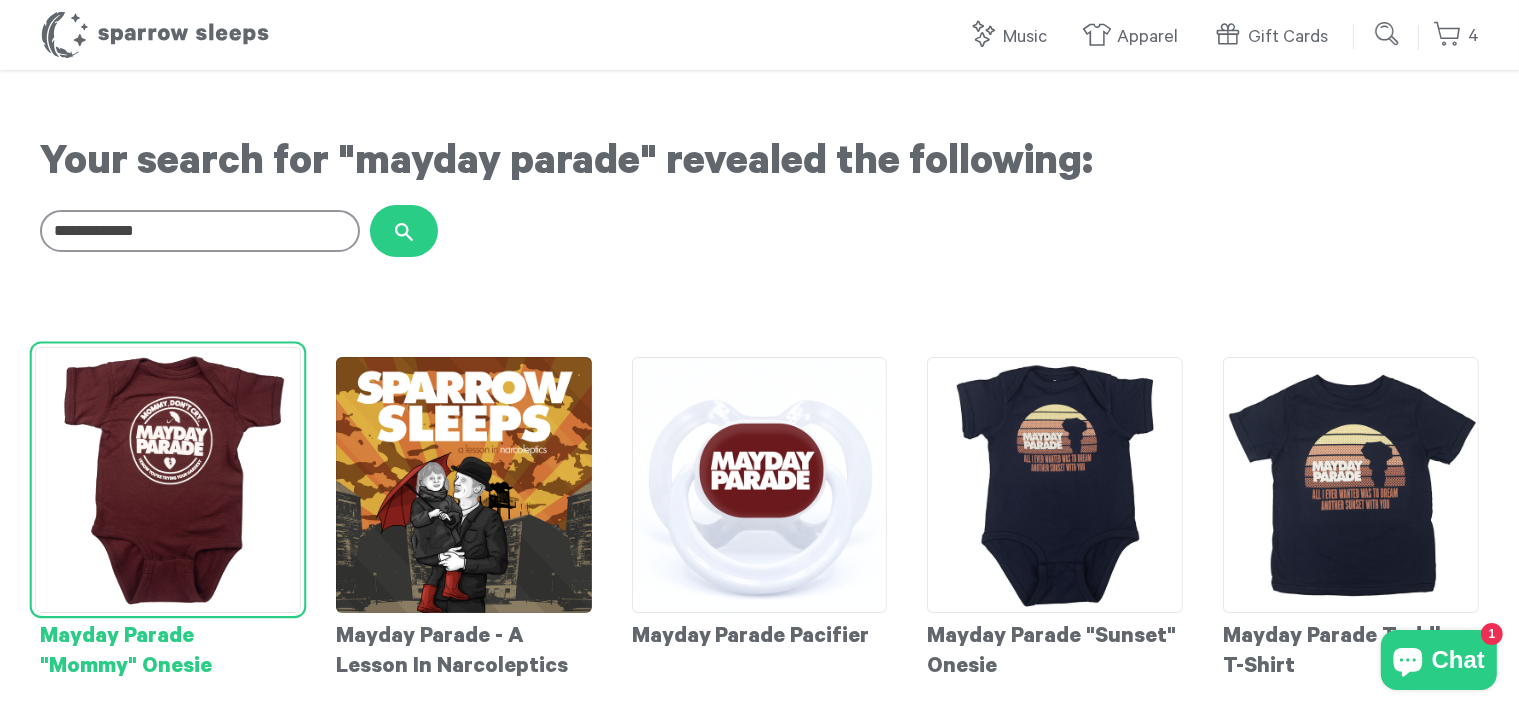 click at bounding box center [168, 480] 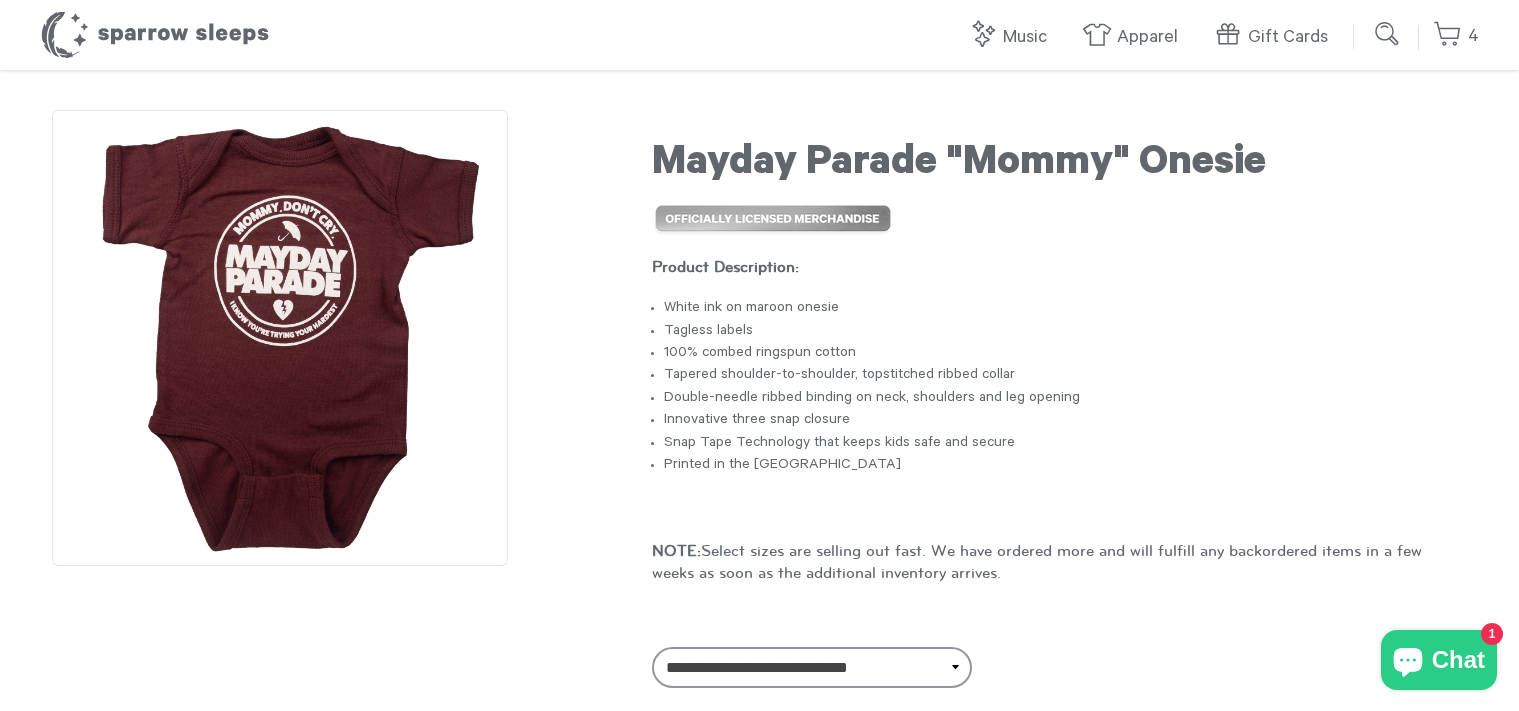scroll, scrollTop: 0, scrollLeft: 0, axis: both 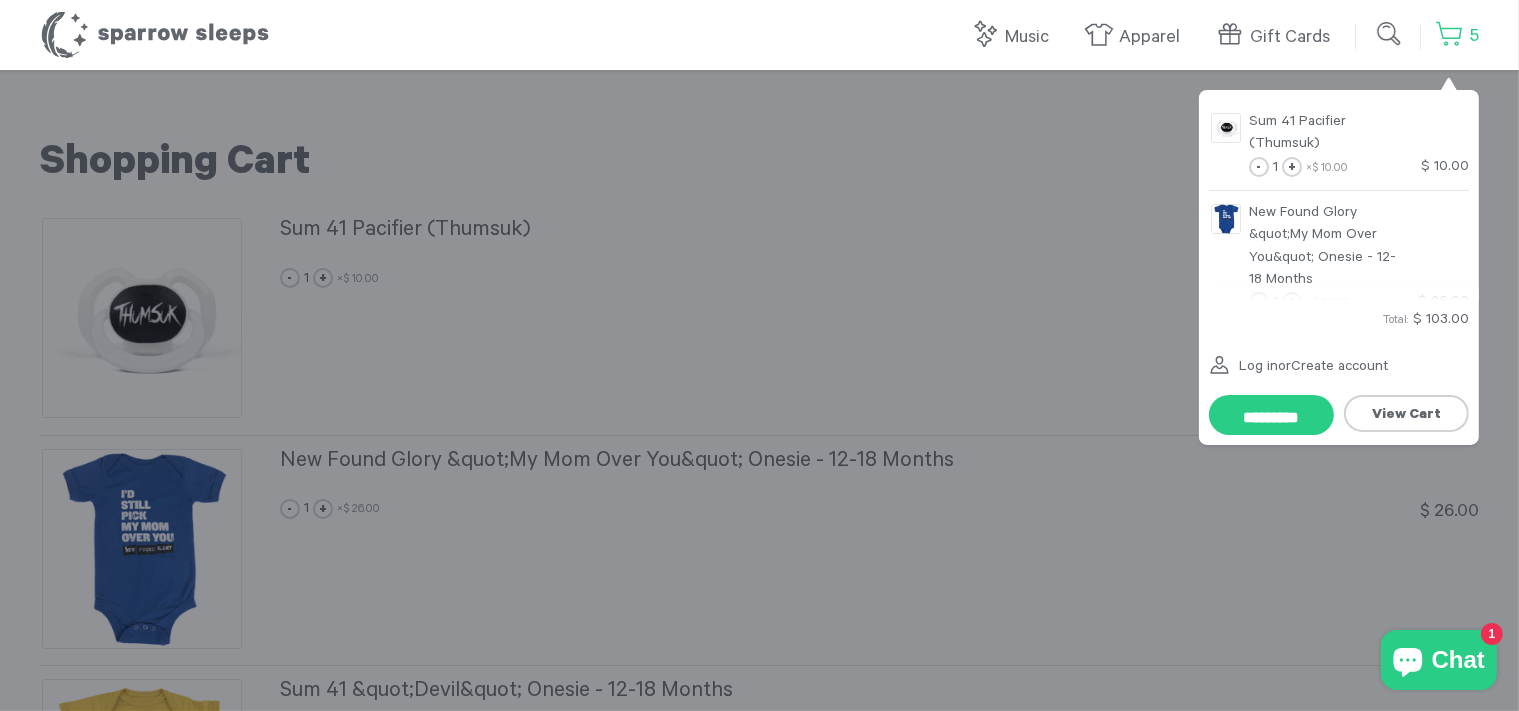 click on "5" at bounding box center (1457, 36) 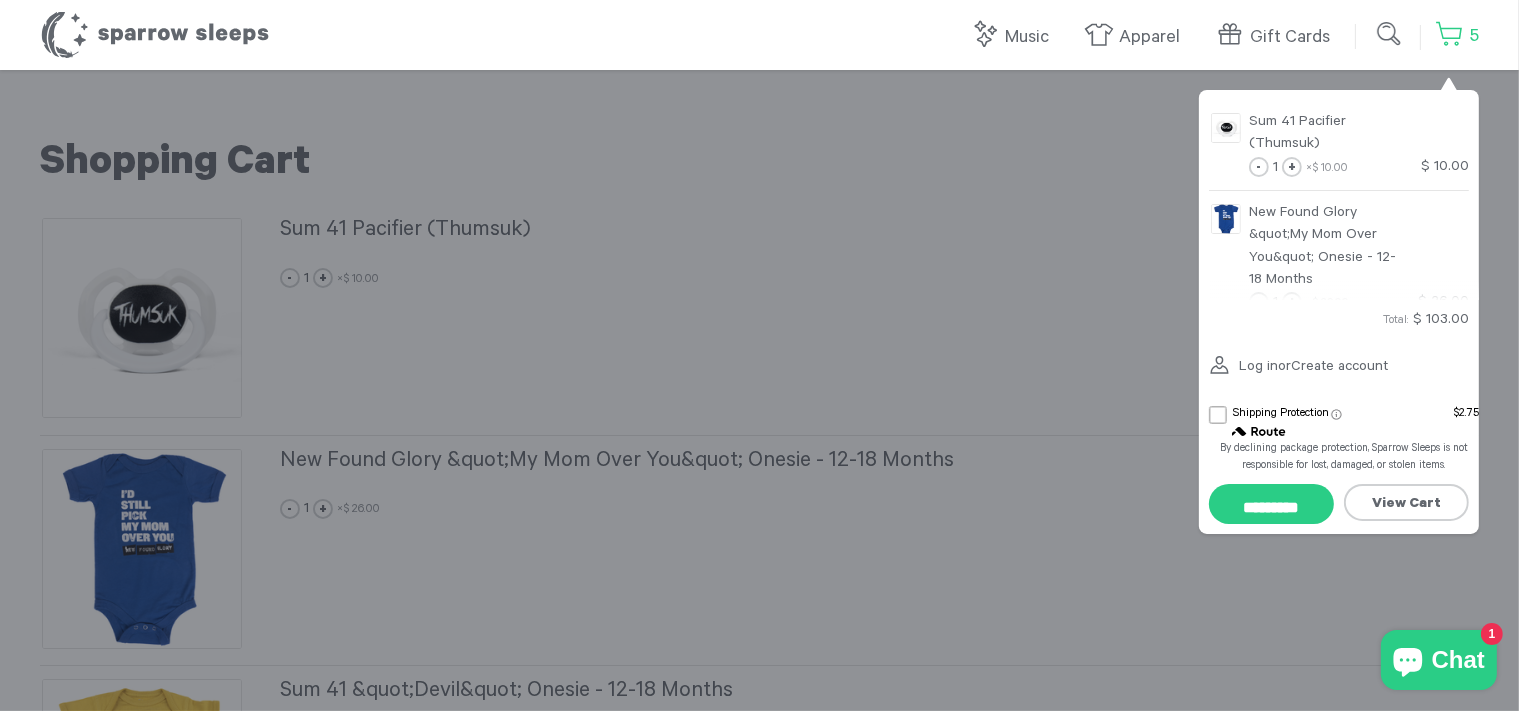 click on "5" at bounding box center [1457, 36] 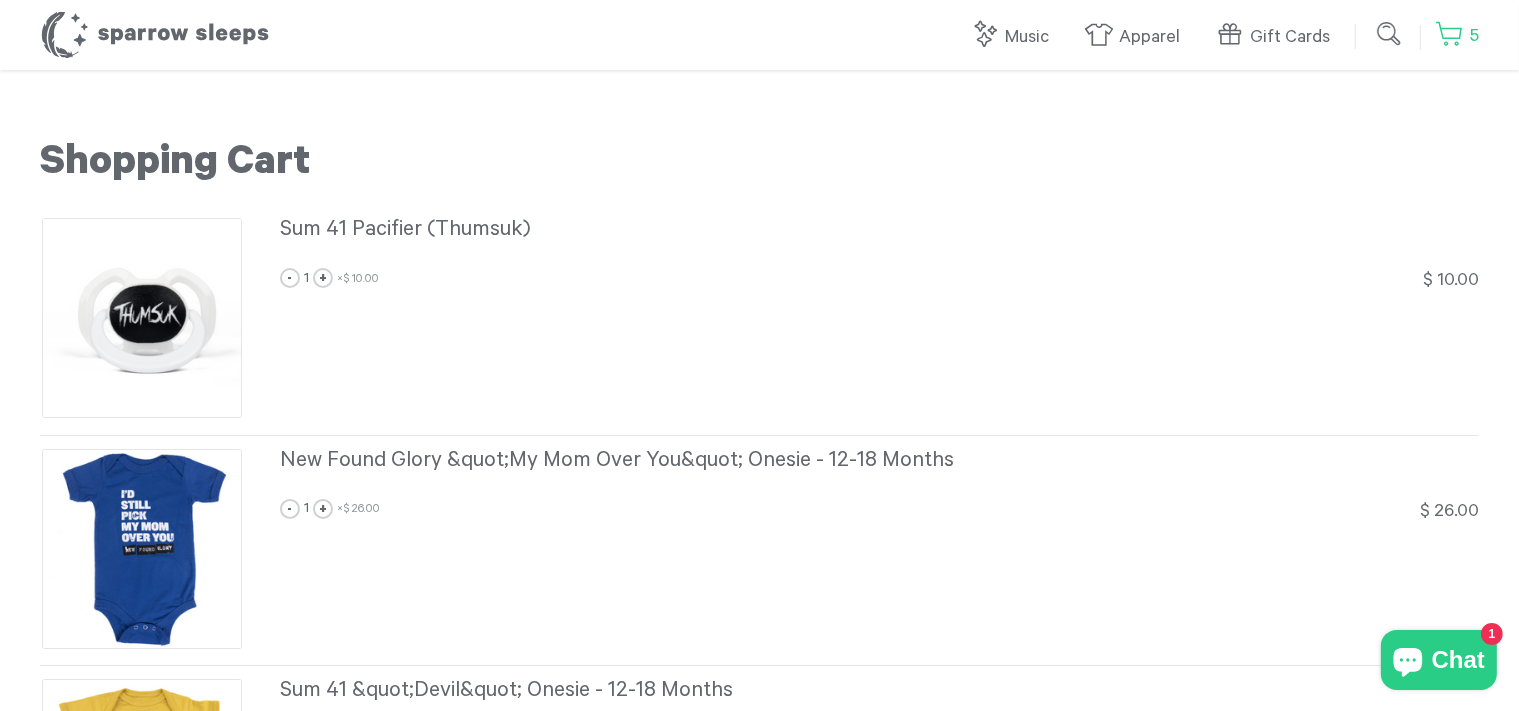 click on "5" at bounding box center (1457, 36) 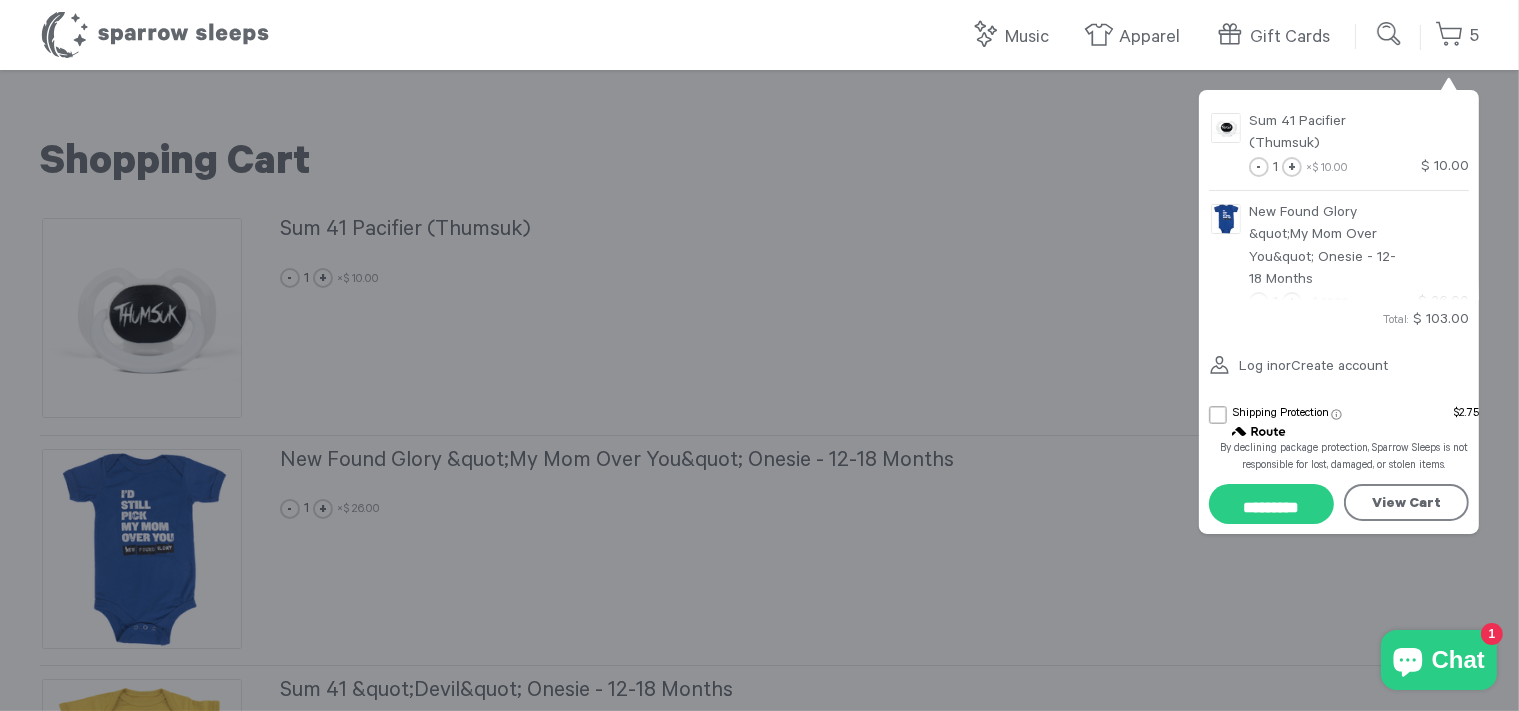 click on "View Cart" at bounding box center (1406, 502) 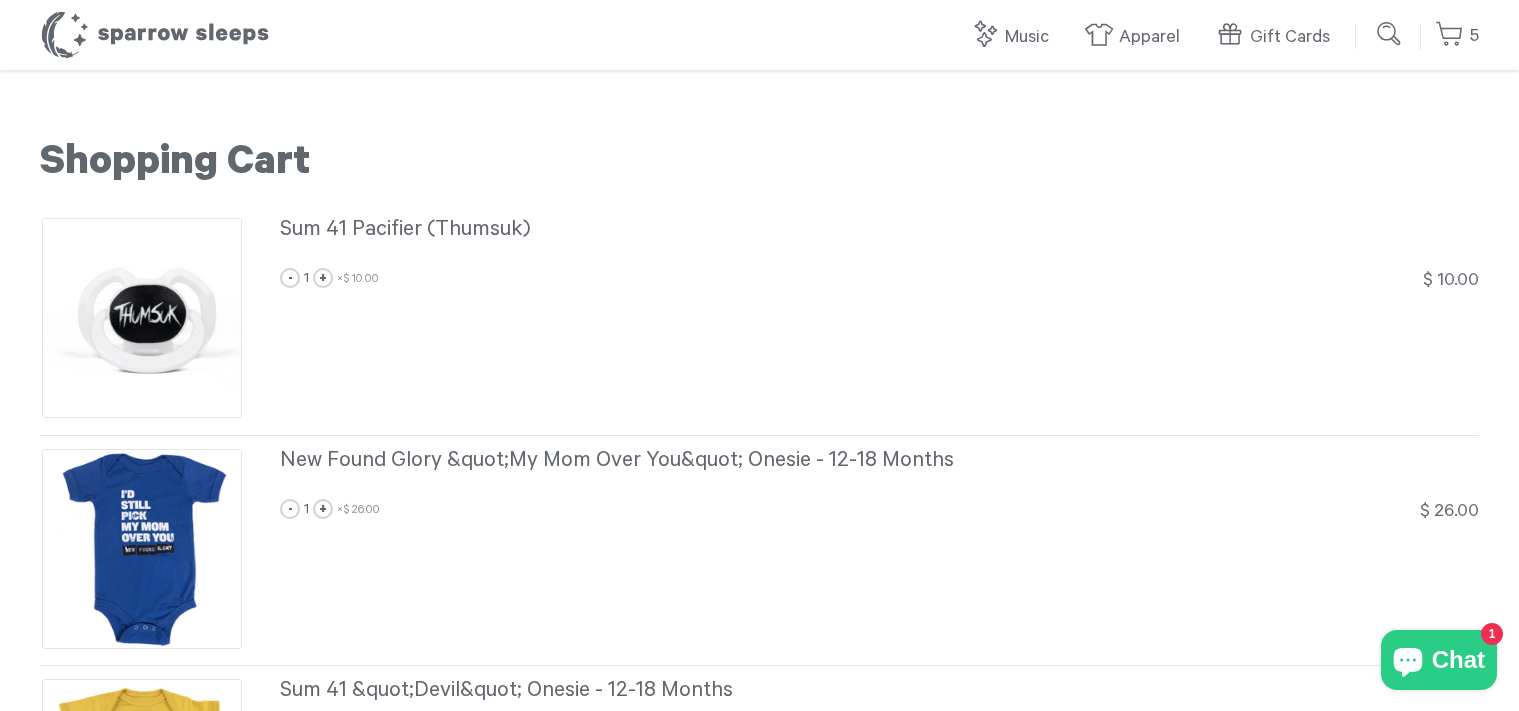 scroll, scrollTop: 0, scrollLeft: 0, axis: both 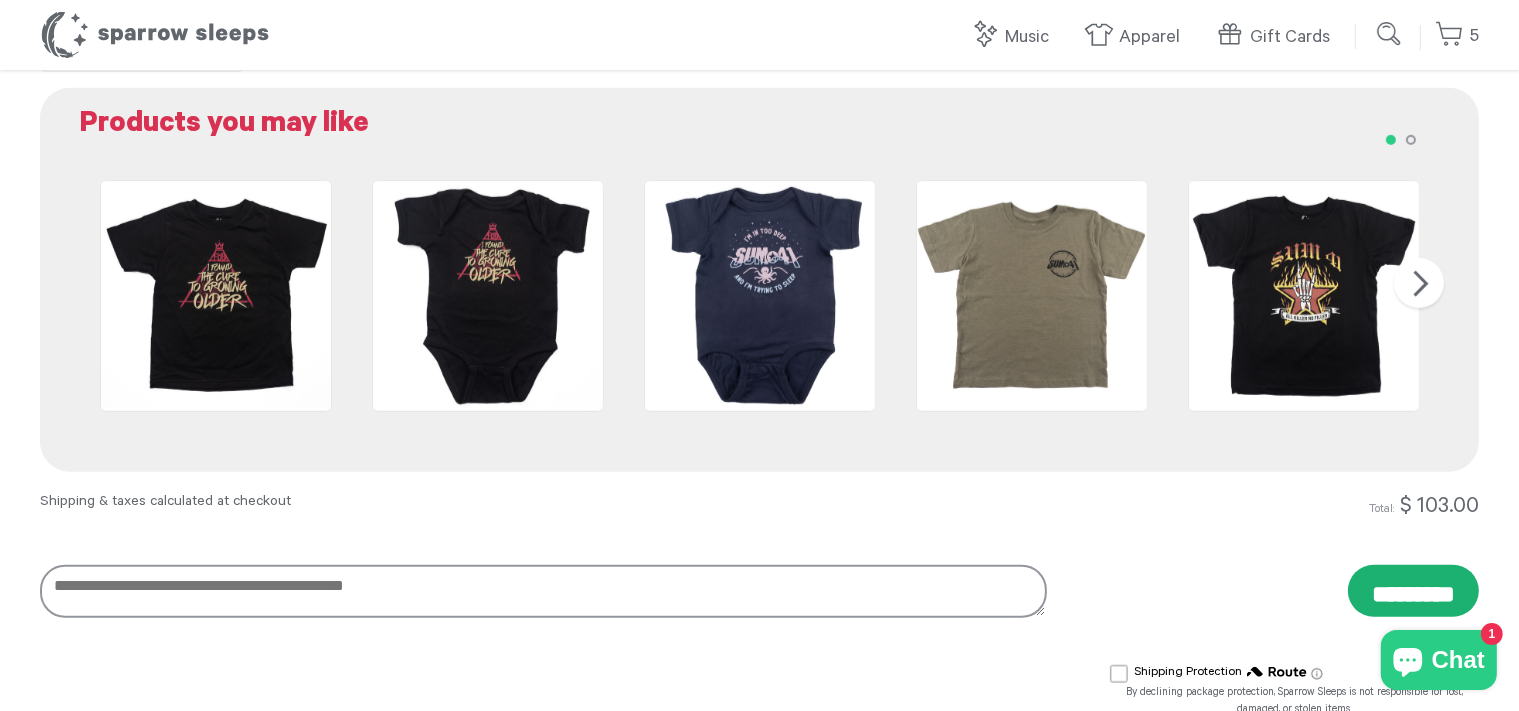 click on "*********" at bounding box center (1413, 591) 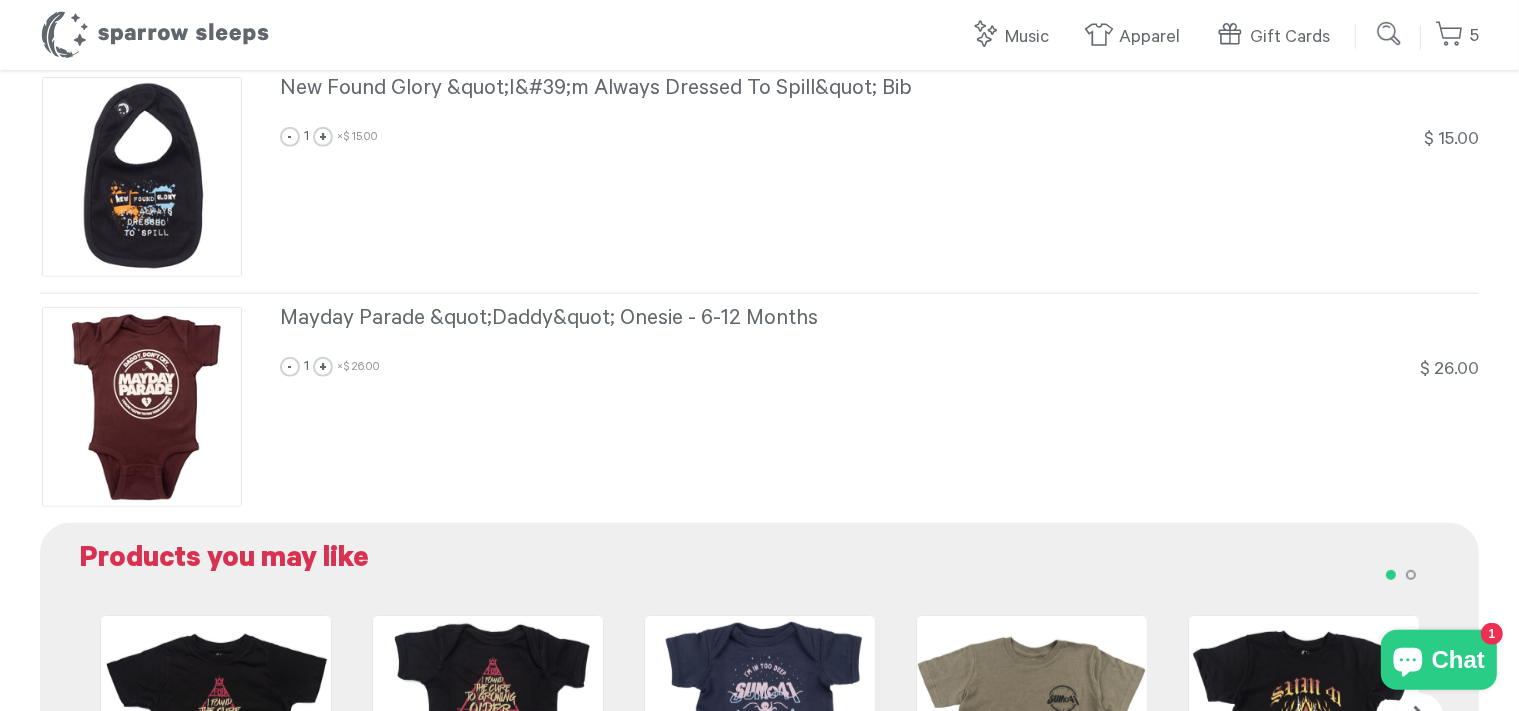 scroll, scrollTop: 739, scrollLeft: 0, axis: vertical 